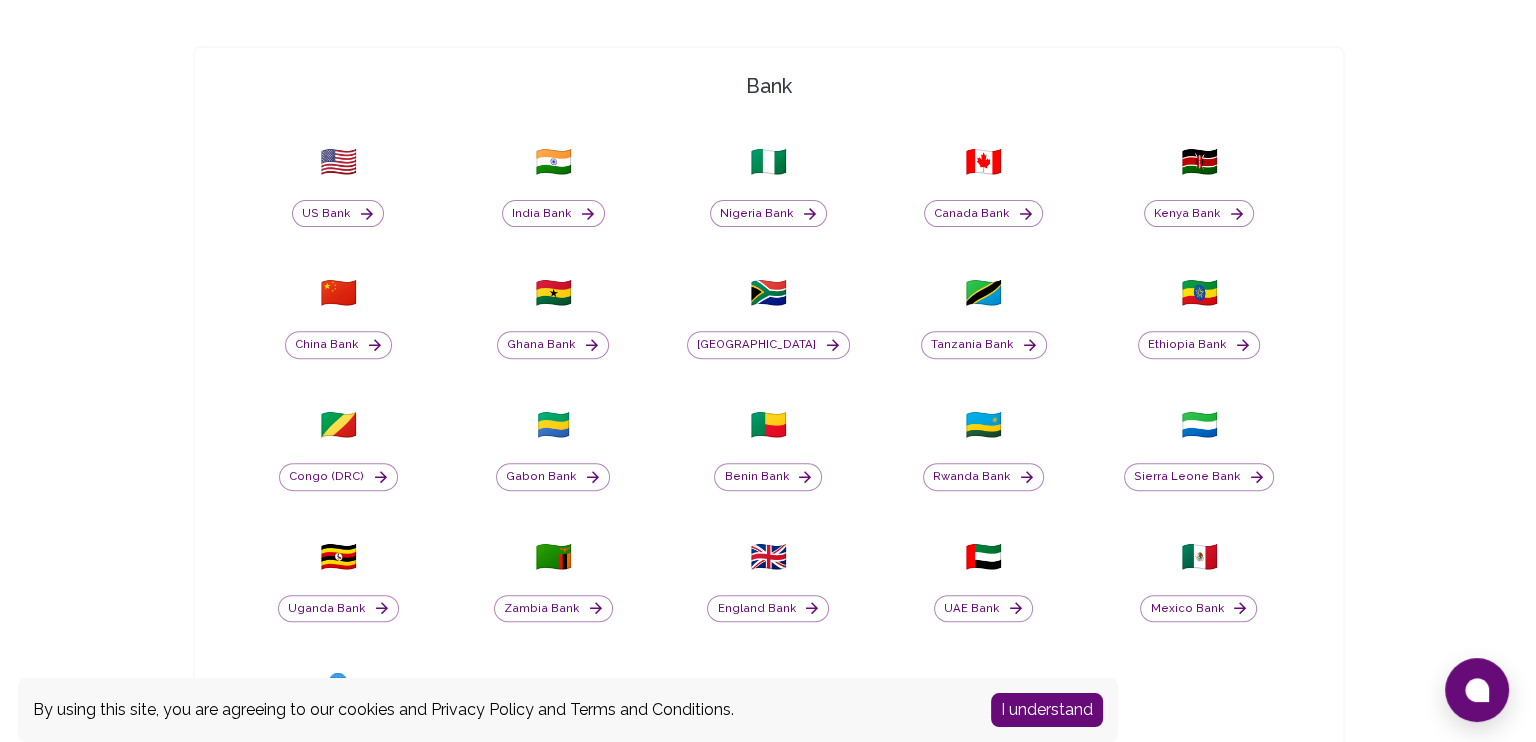 scroll, scrollTop: 700, scrollLeft: 0, axis: vertical 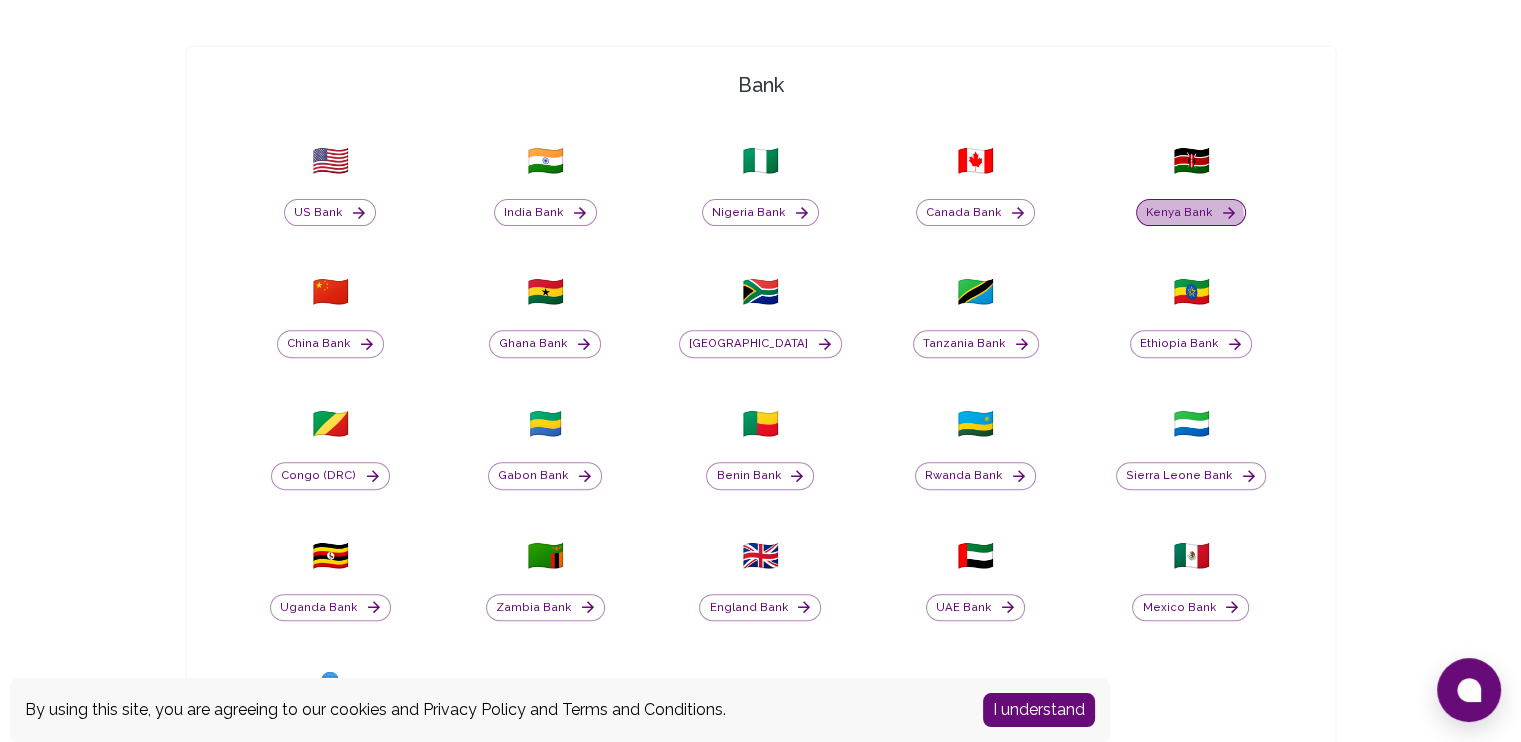 click on "Kenya Bank" at bounding box center (1191, 213) 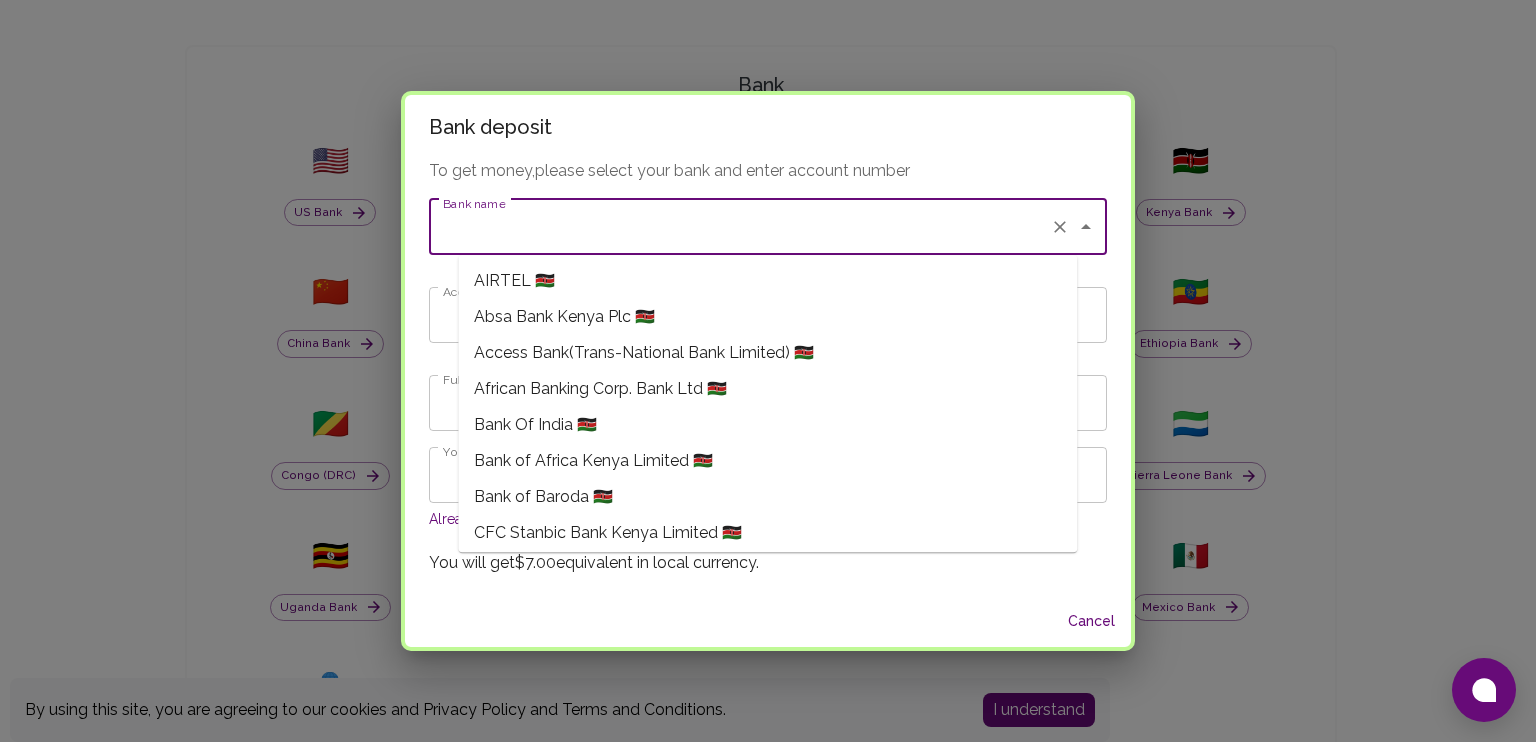 click on "Bank name" at bounding box center [740, 227] 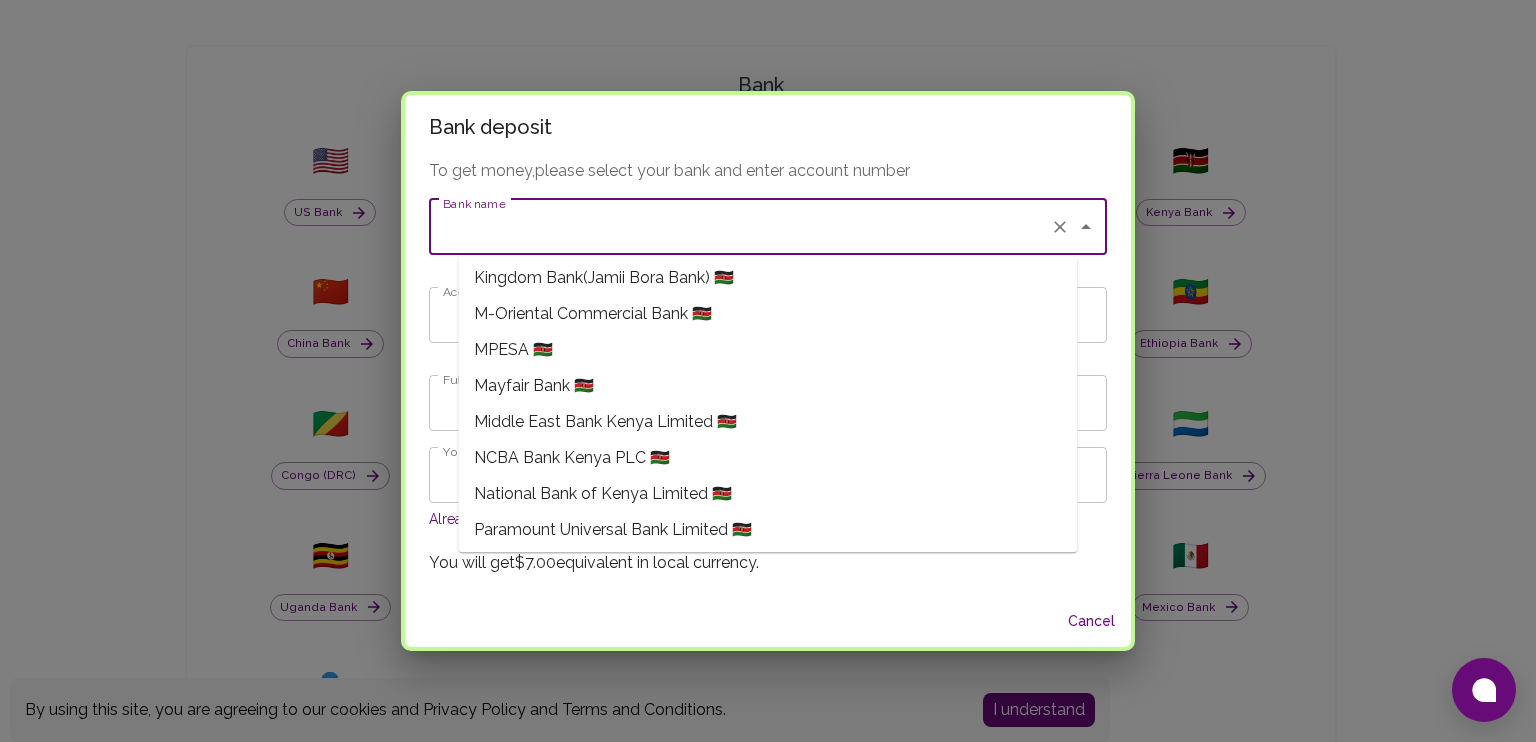 scroll, scrollTop: 1100, scrollLeft: 0, axis: vertical 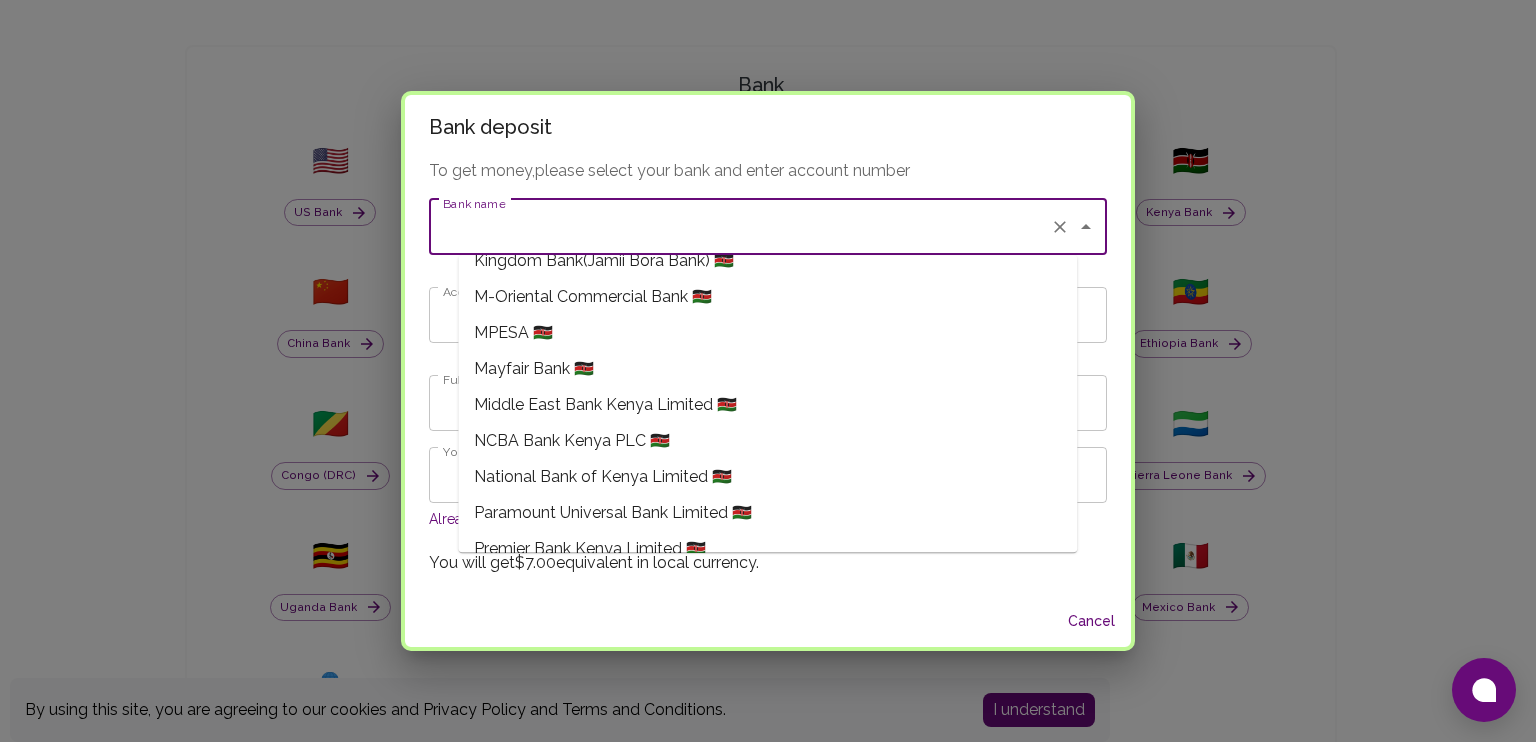 click on "MPESA 🇰🇪" at bounding box center (767, 333) 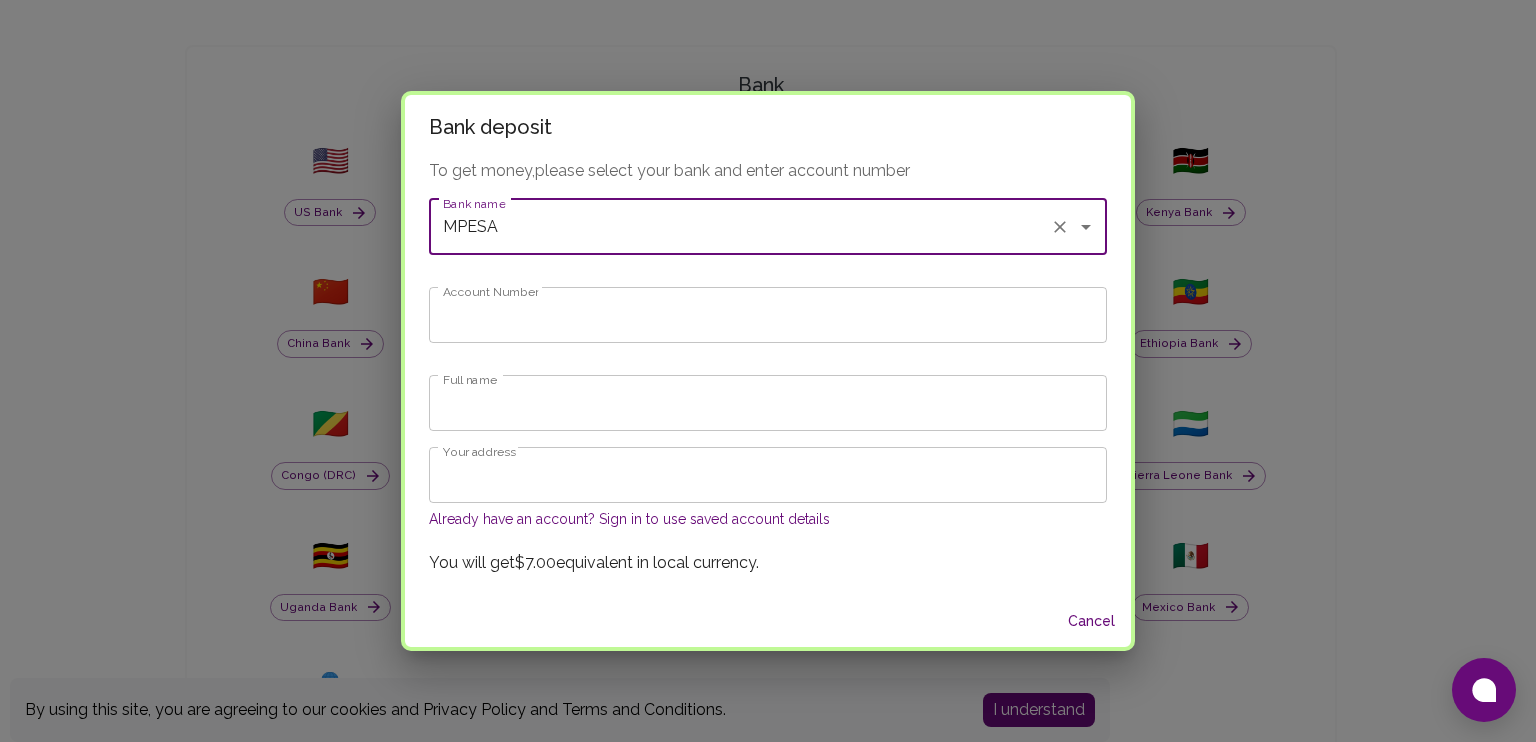 click on "Account Number" at bounding box center (768, 315) 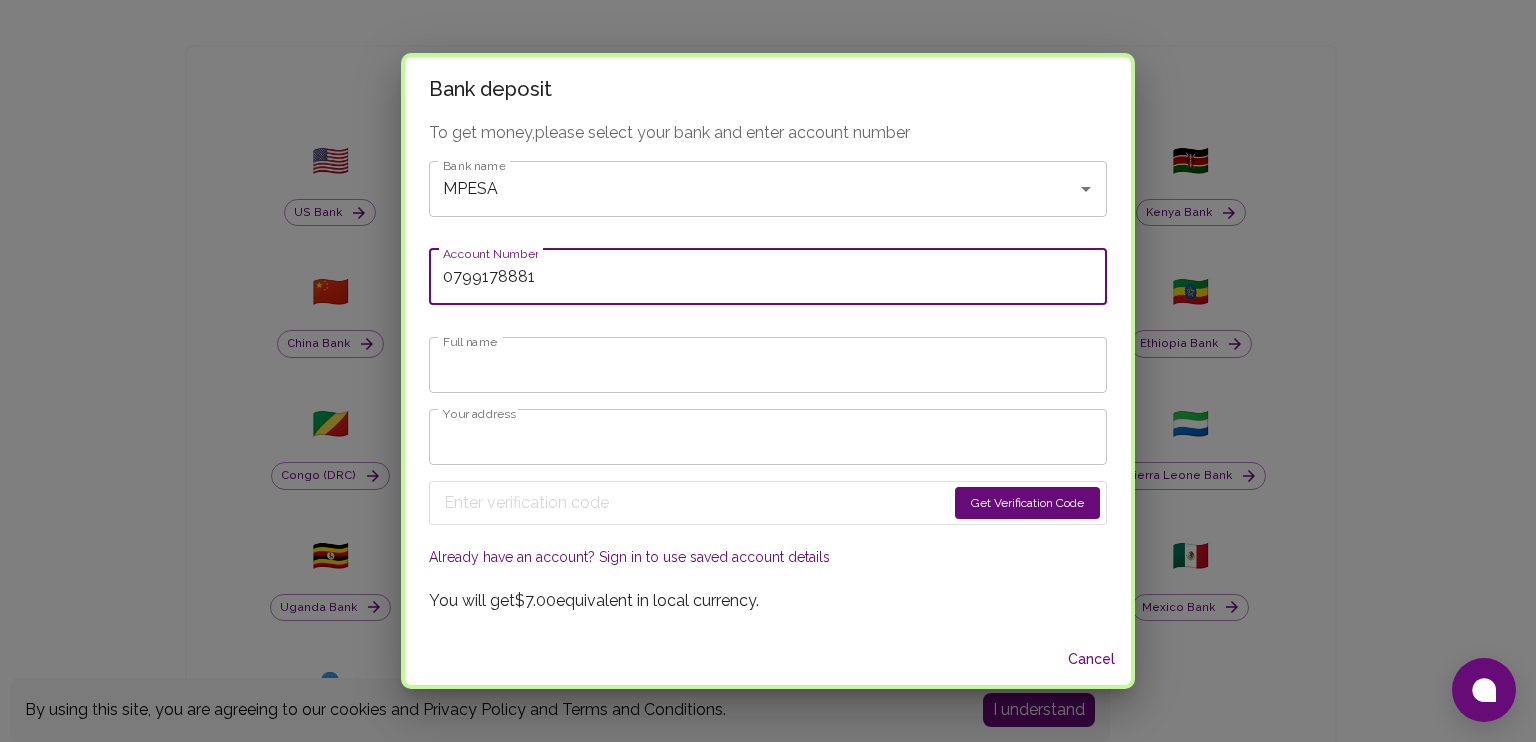 type on "0799178881" 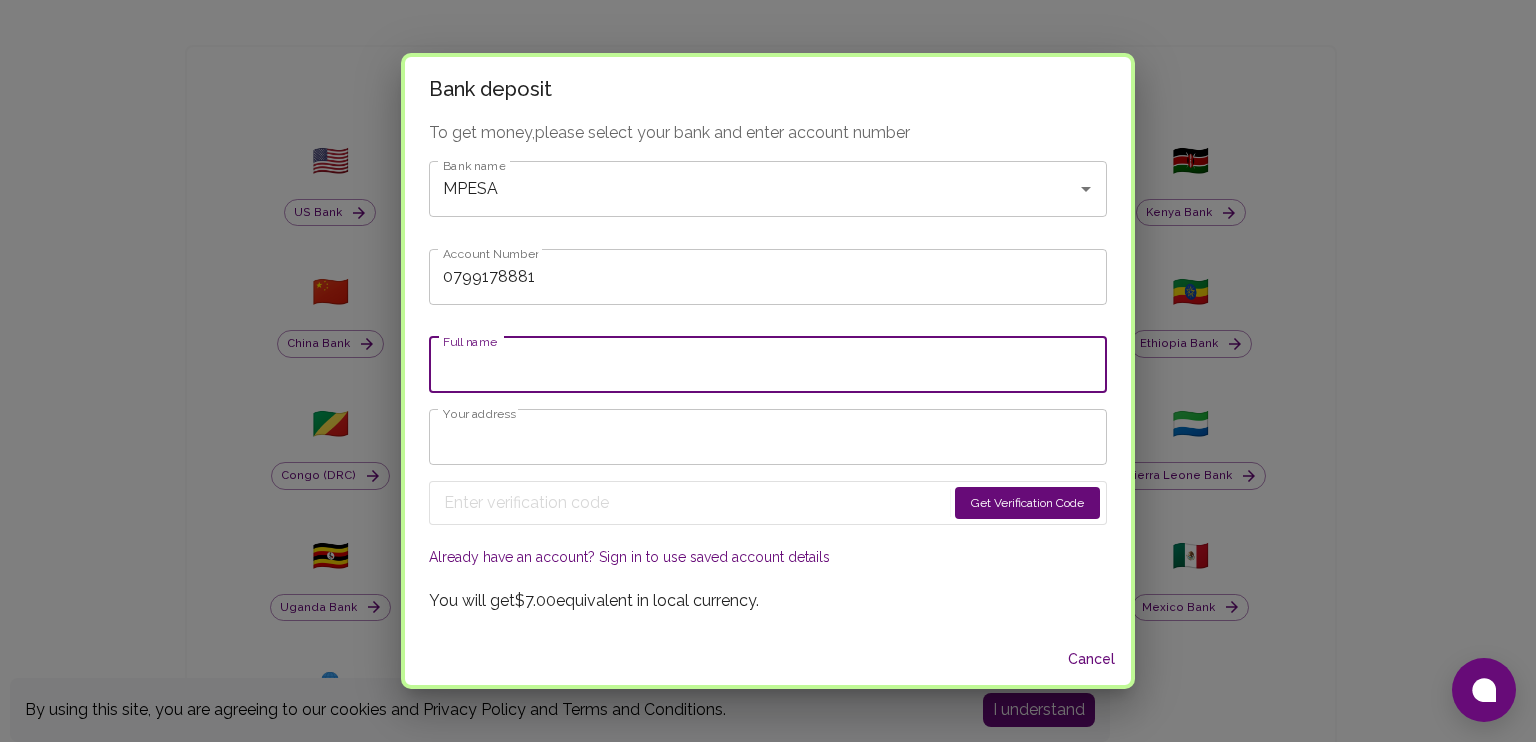 click on "Full name" at bounding box center [768, 365] 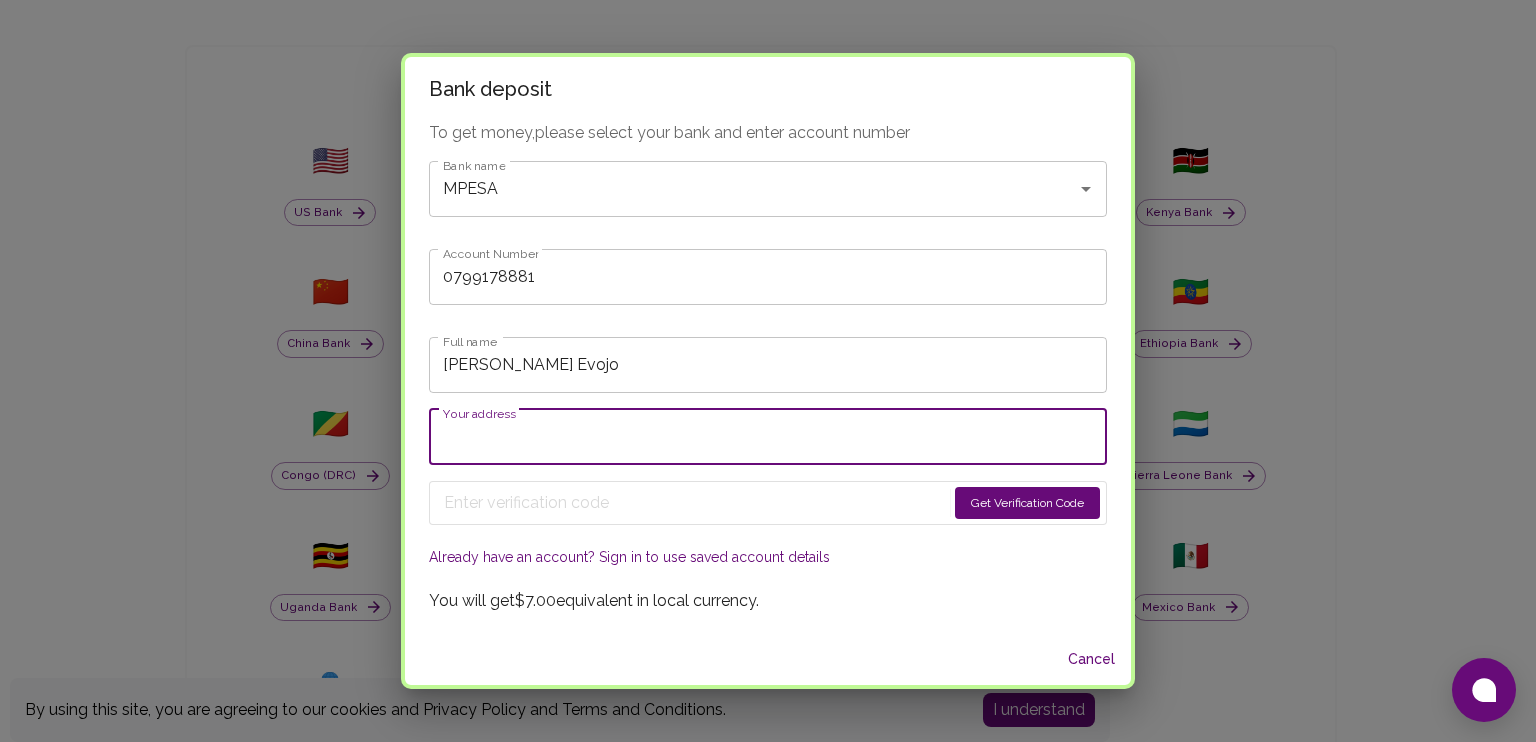 click on "Your address" at bounding box center [768, 437] 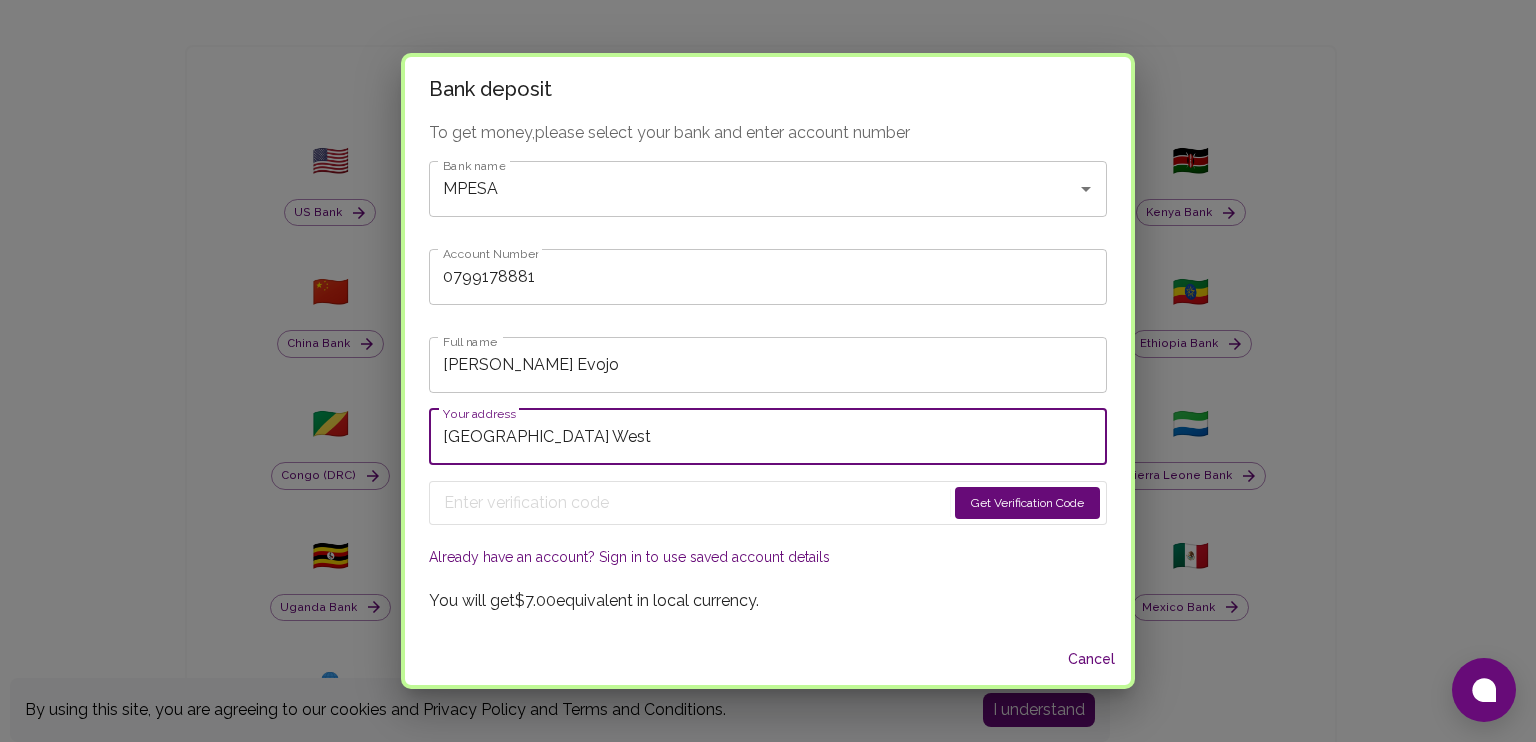 type on "[GEOGRAPHIC_DATA] West" 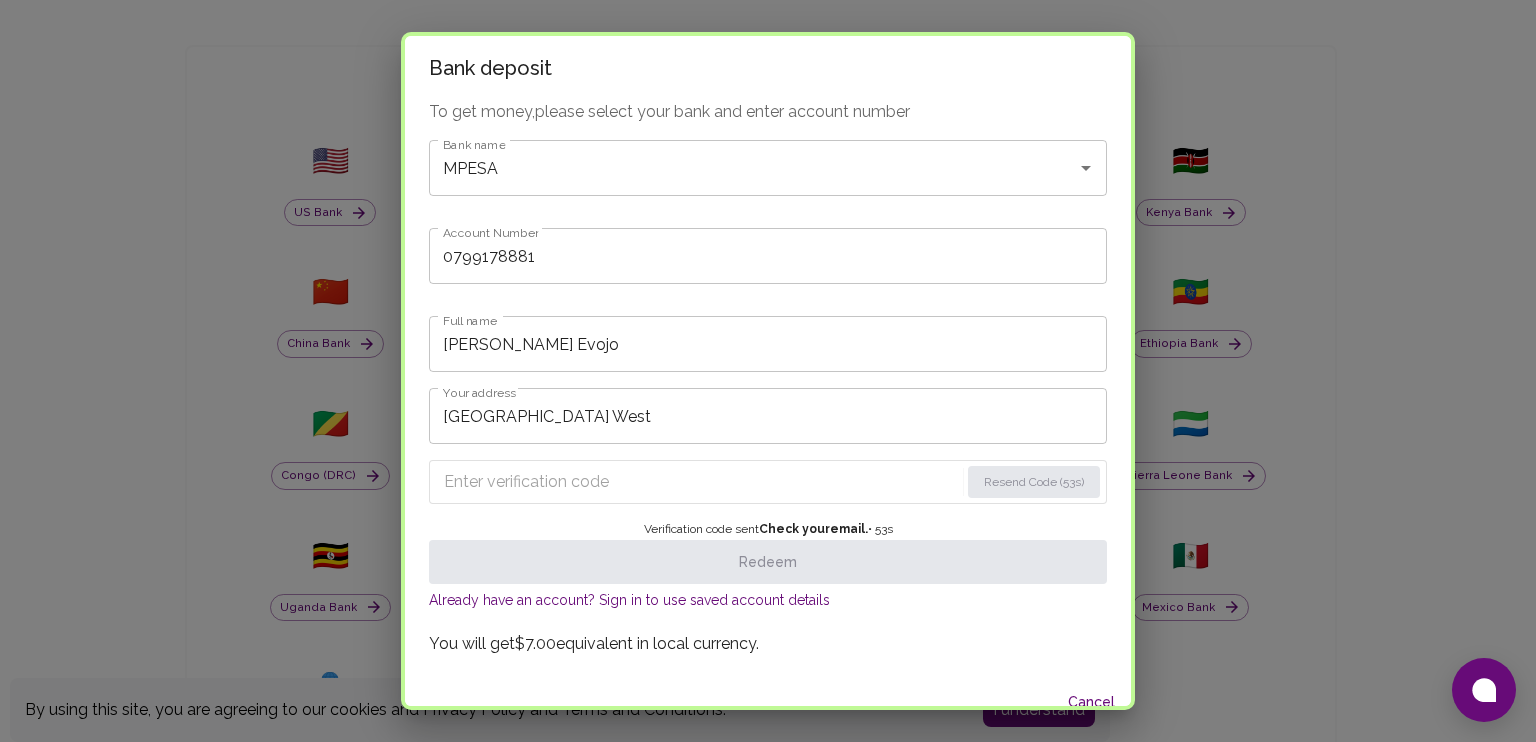 click at bounding box center (701, 482) 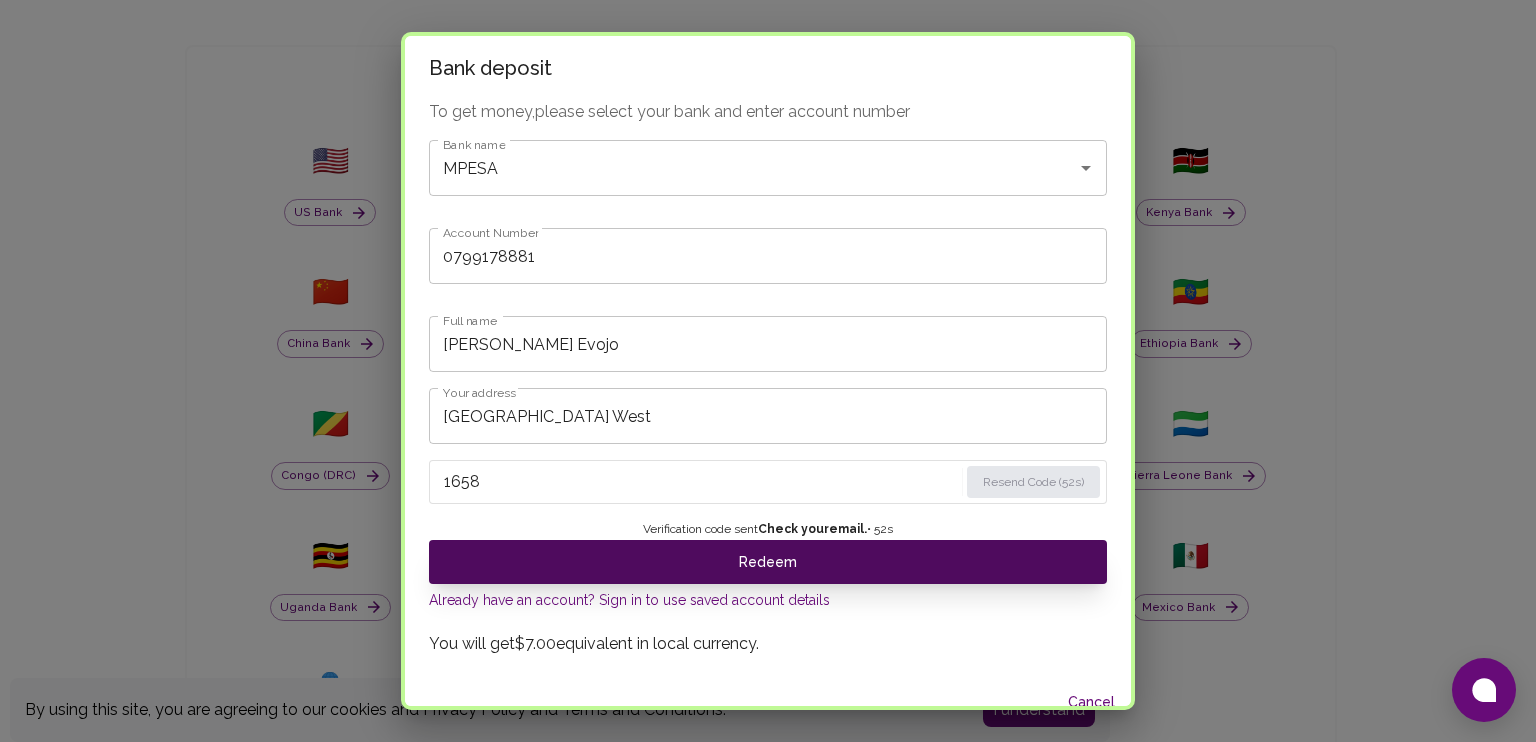 type on "1658" 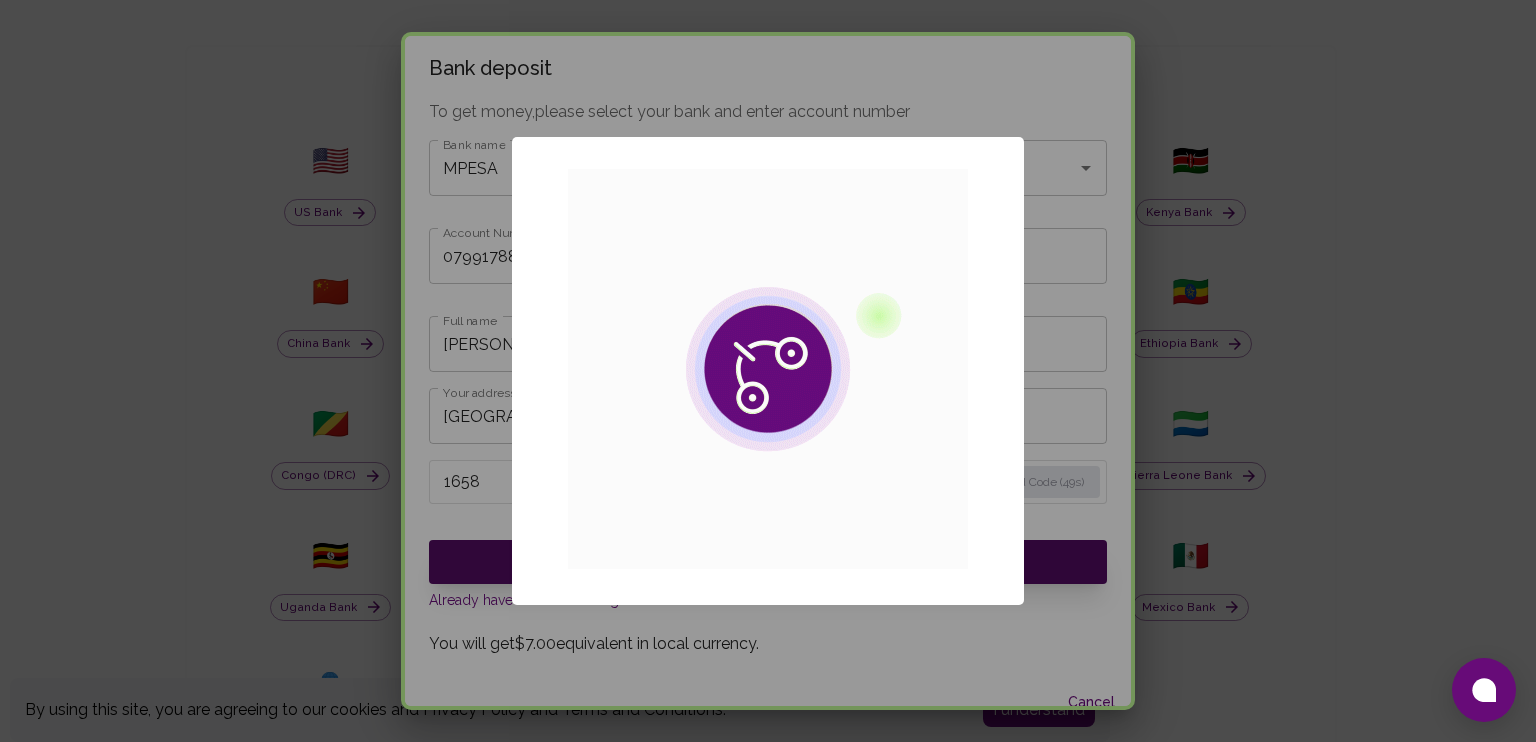type 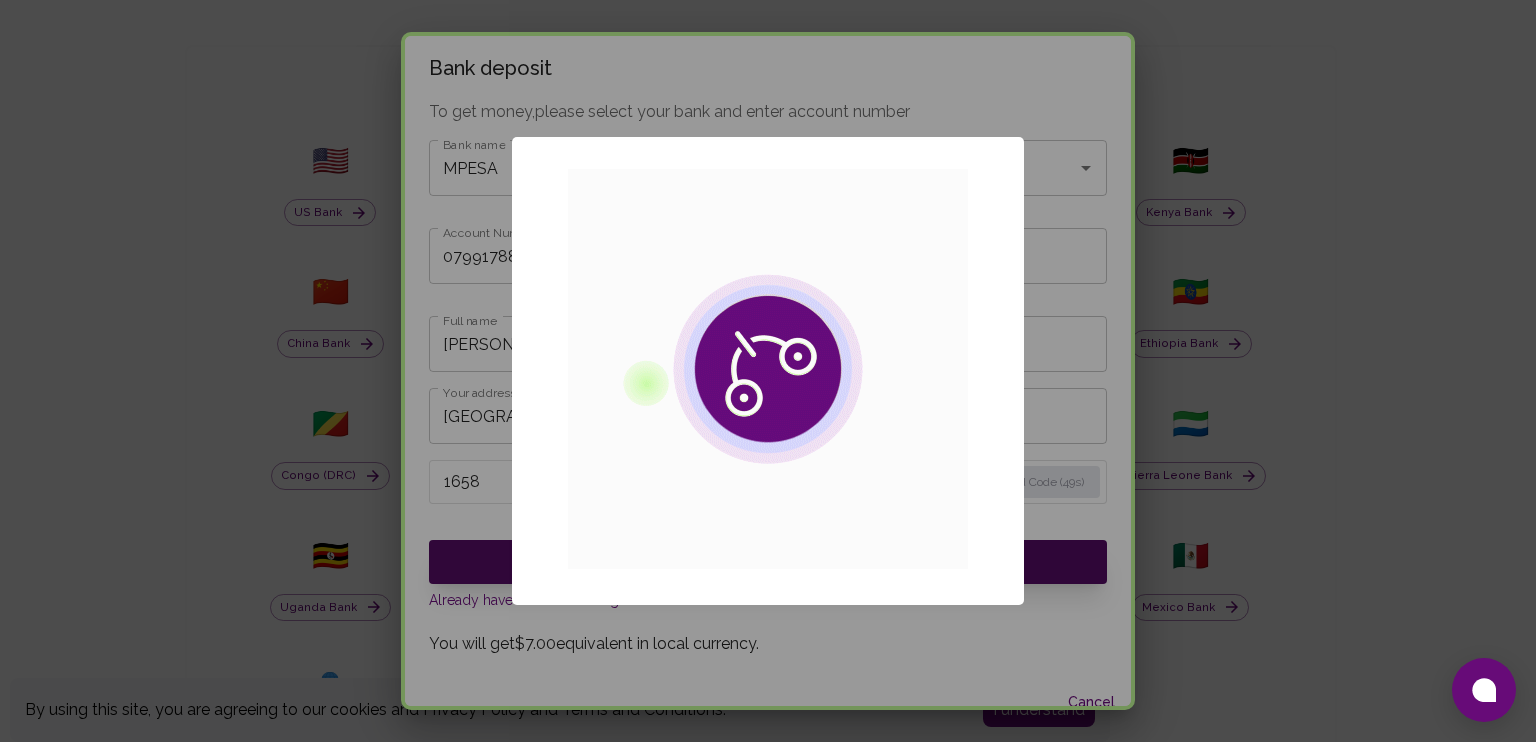 type 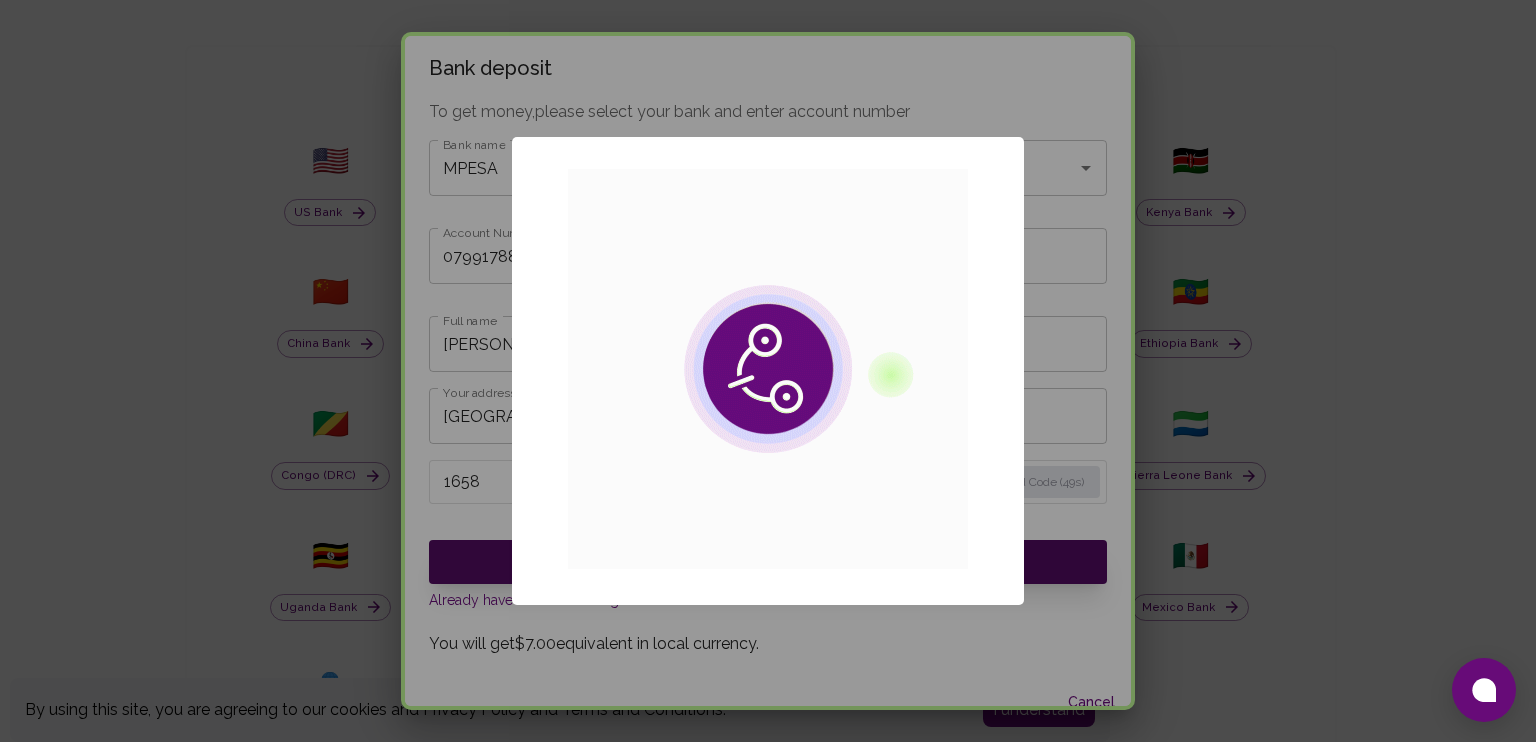 type 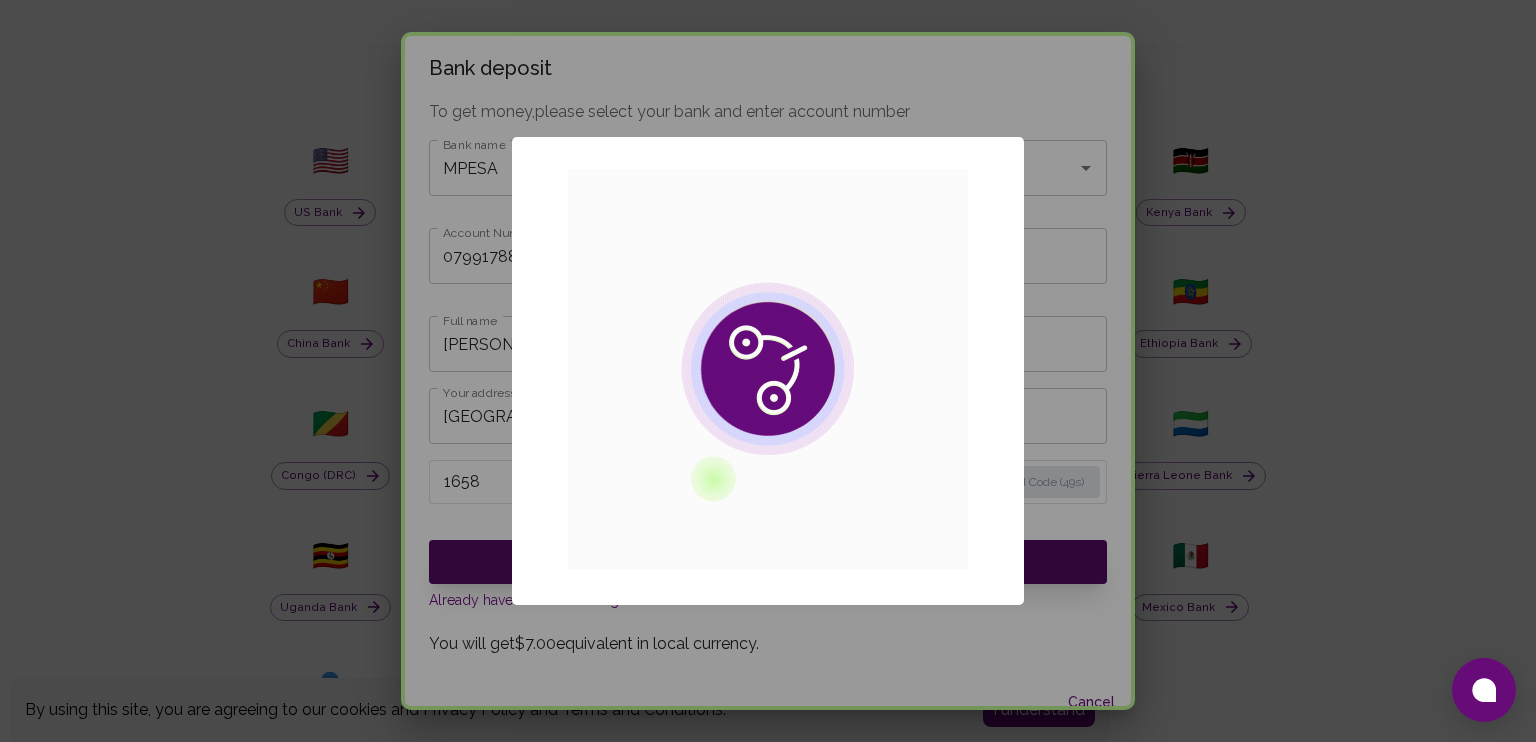 type 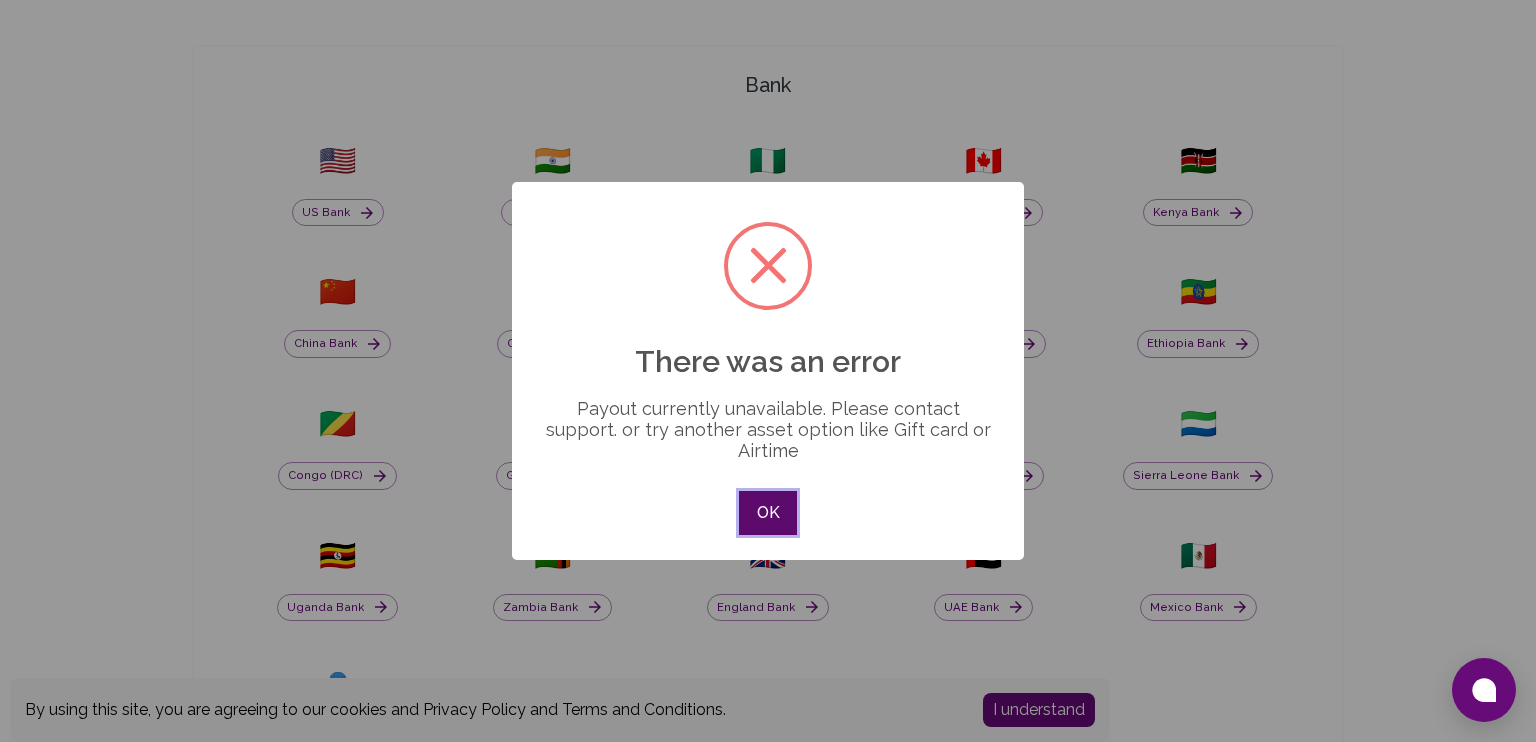 click on "OK" at bounding box center (768, 513) 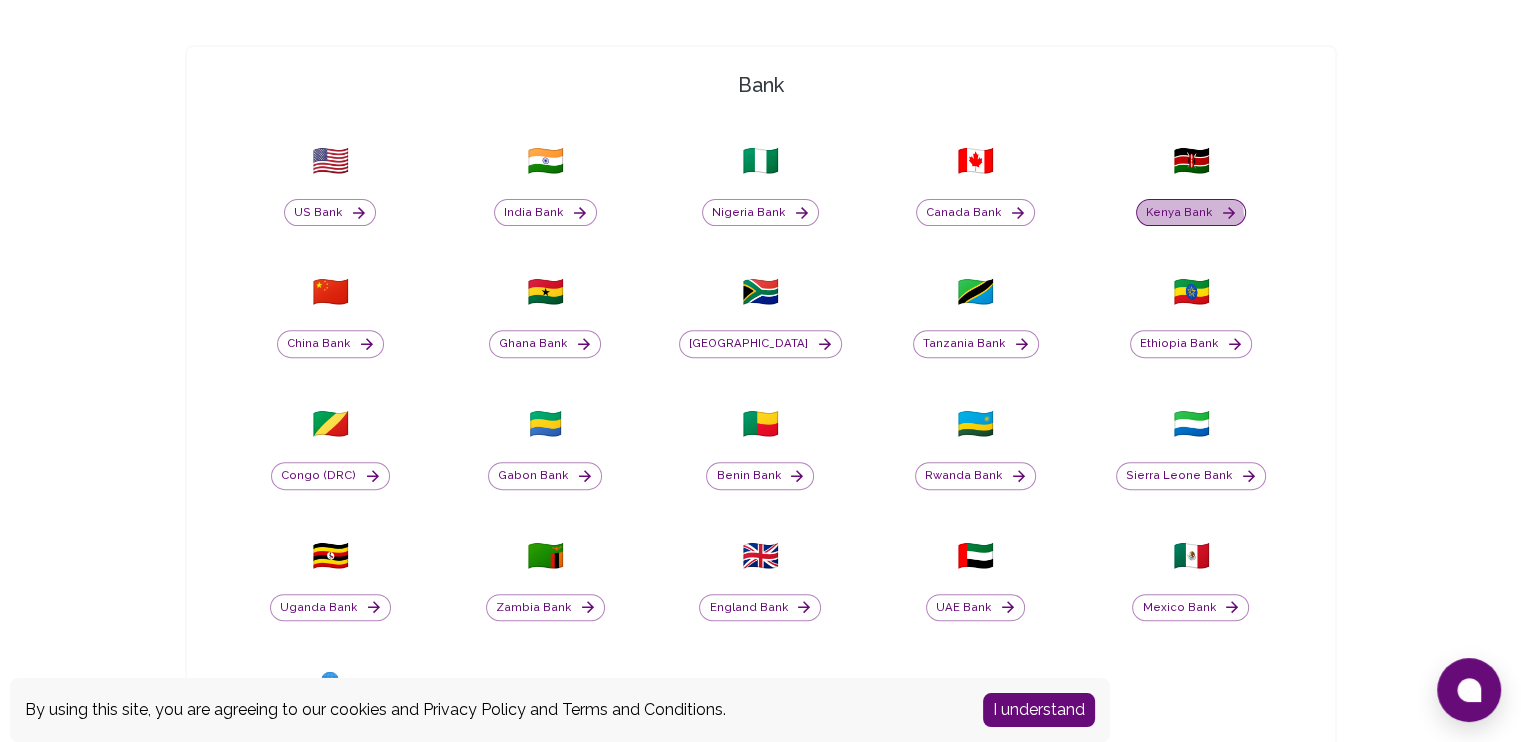 click on "Kenya Bank" at bounding box center [1191, 213] 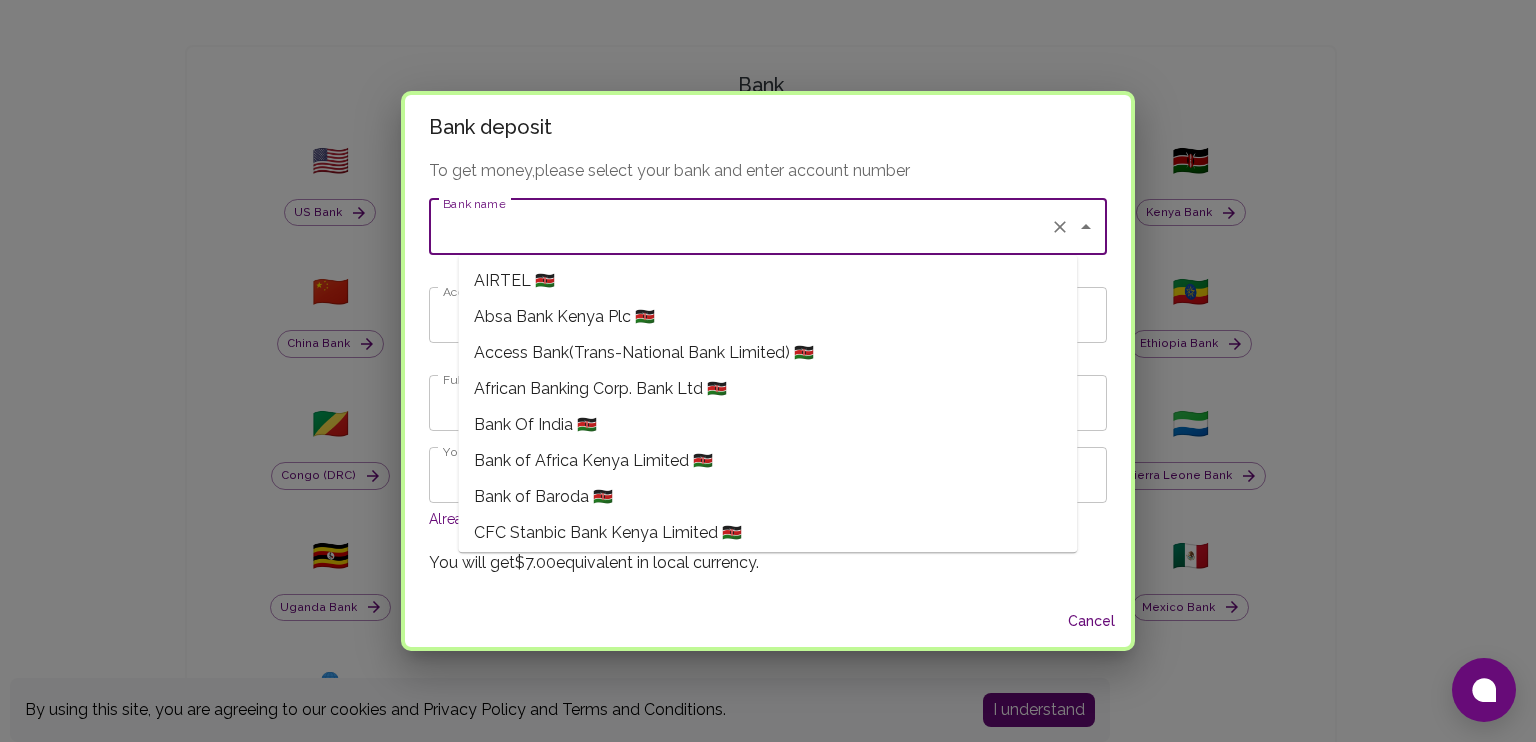click on "Bank name" at bounding box center (740, 227) 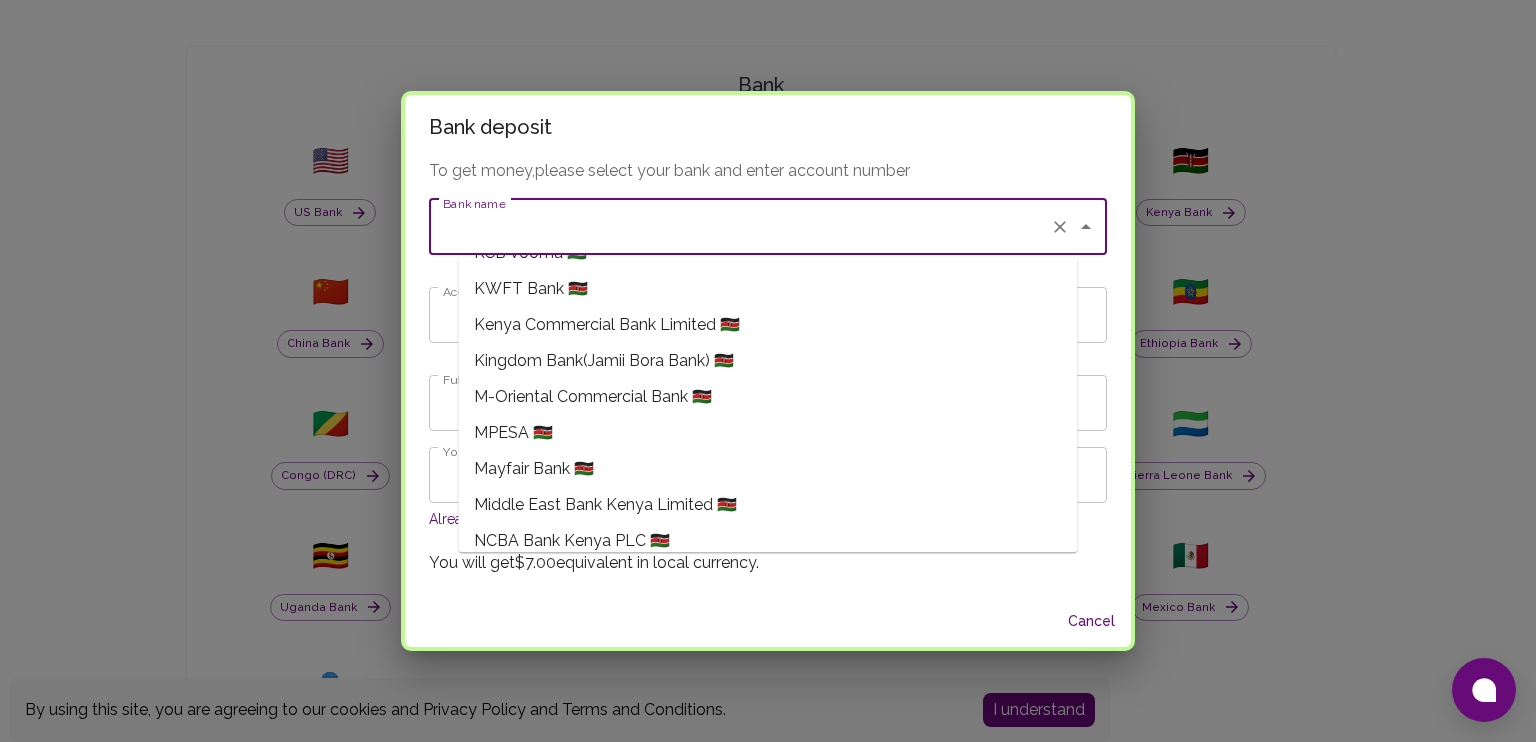 scroll, scrollTop: 1100, scrollLeft: 0, axis: vertical 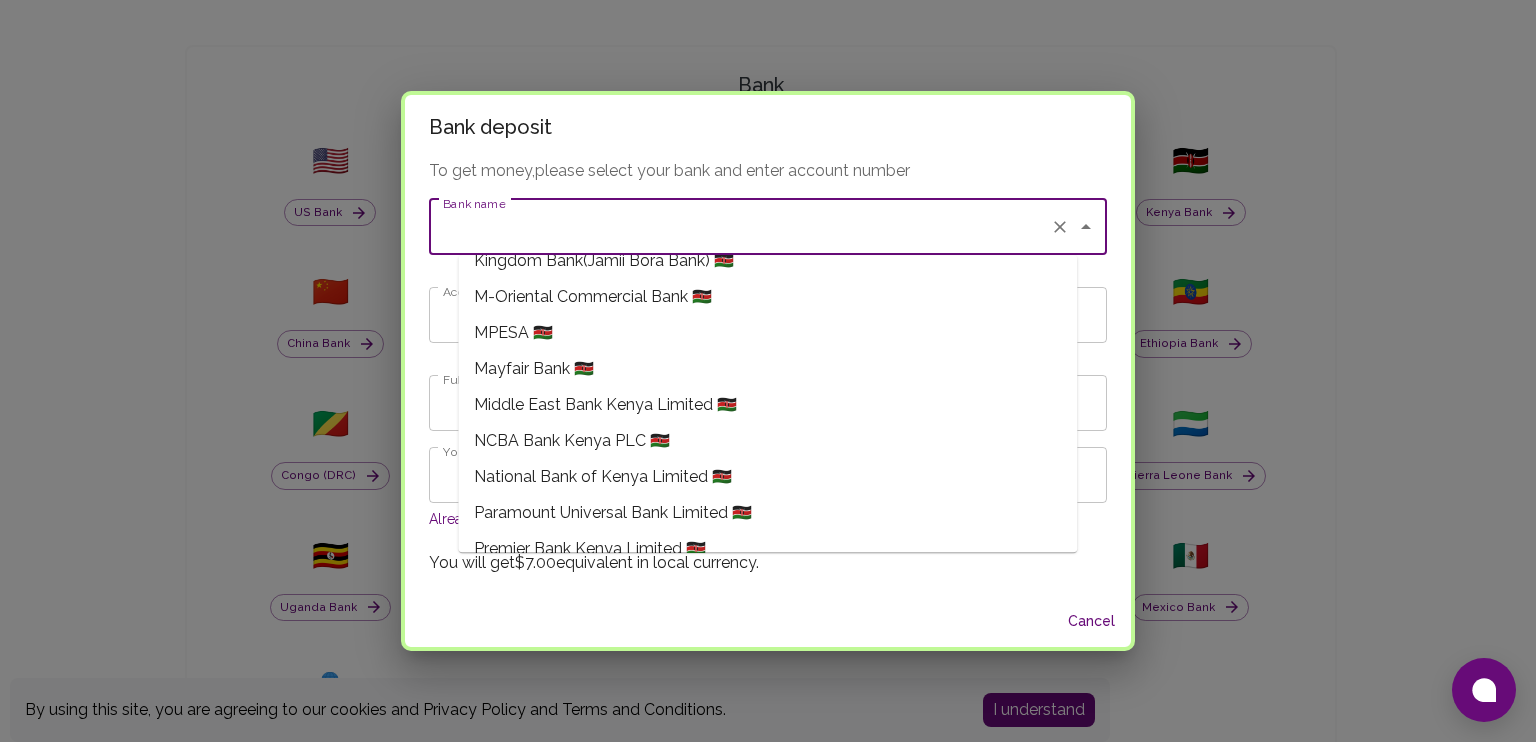 click on "NCBA Bank Kenya PLC 🇰🇪" at bounding box center (572, 441) 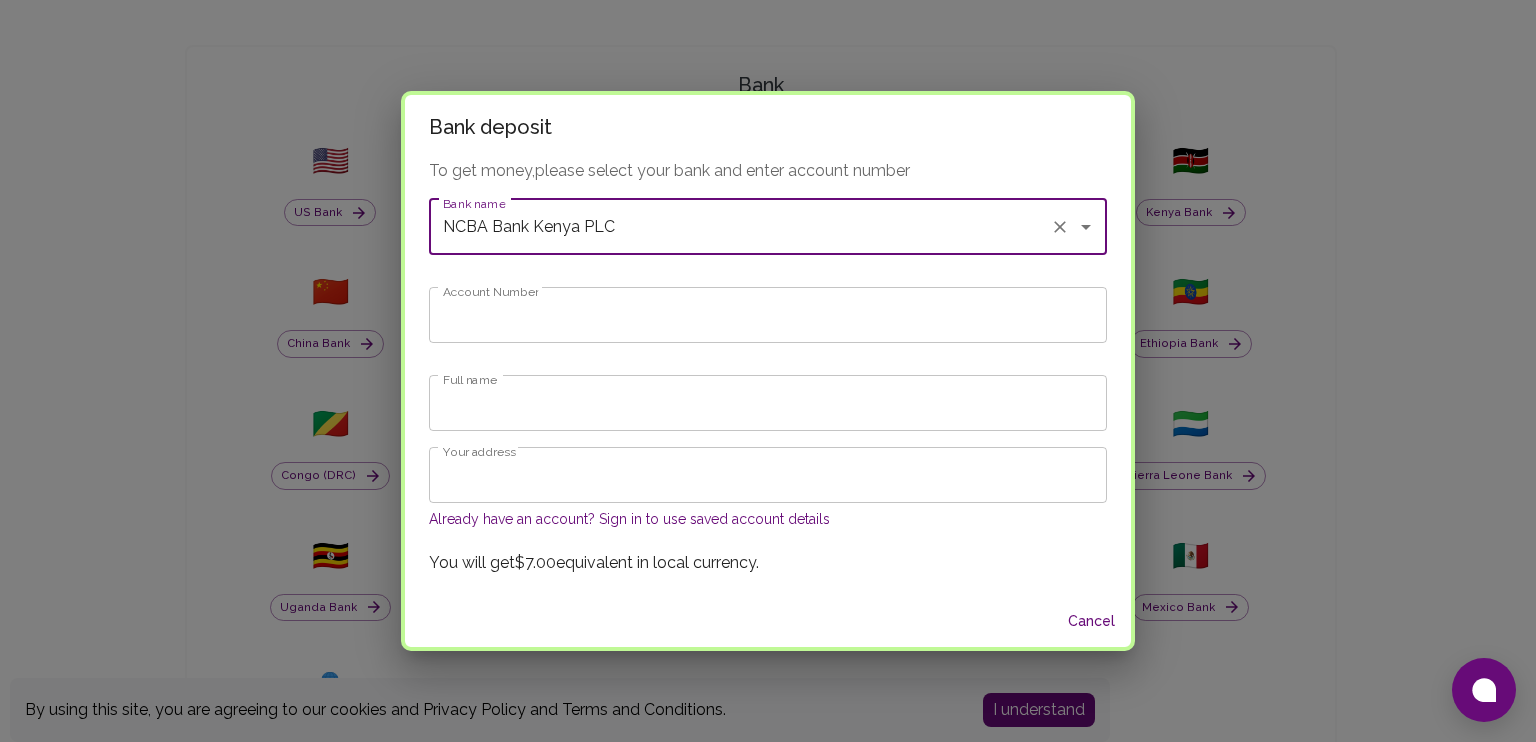 click on "Account Number" at bounding box center [768, 315] 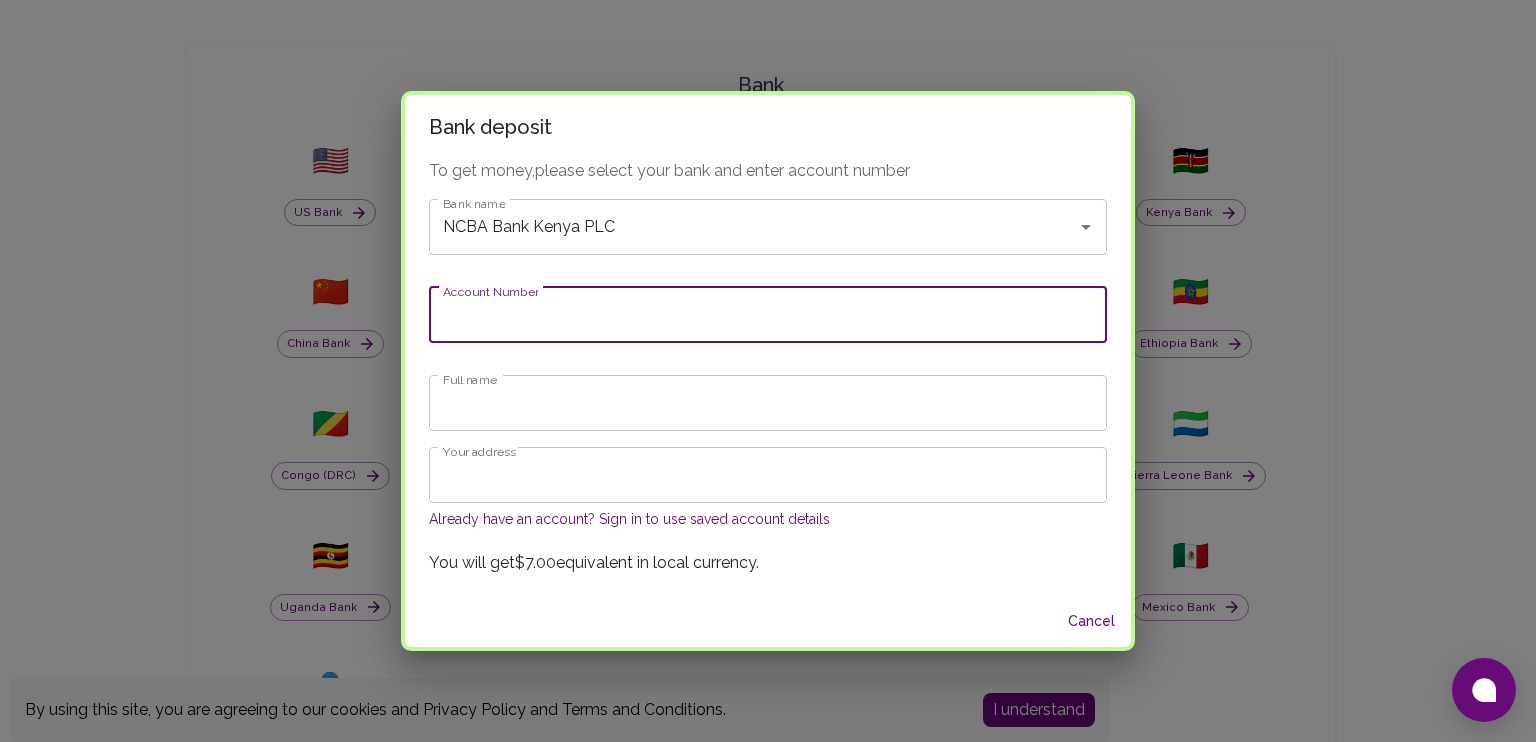 click on "Account Number" at bounding box center (768, 315) 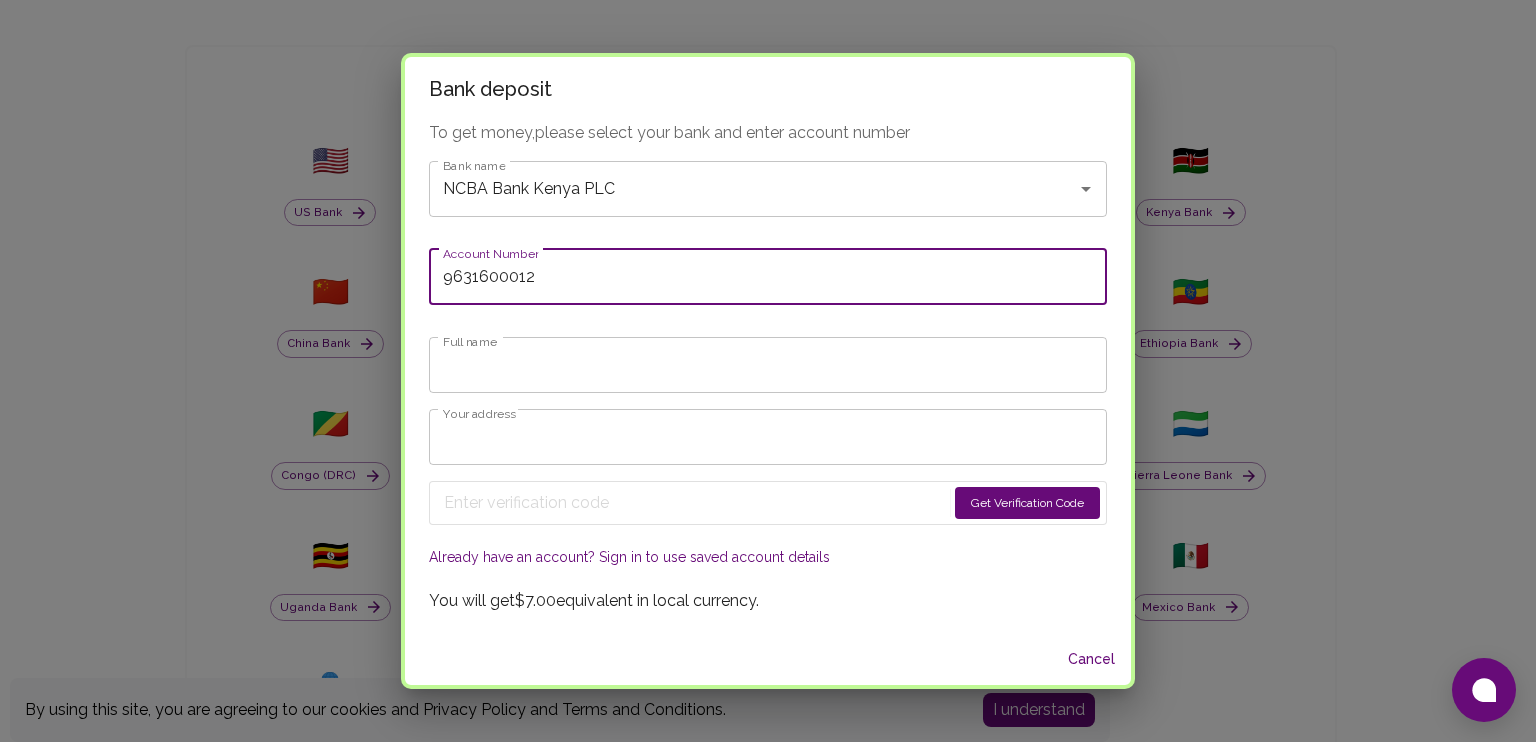 type on "9631600012" 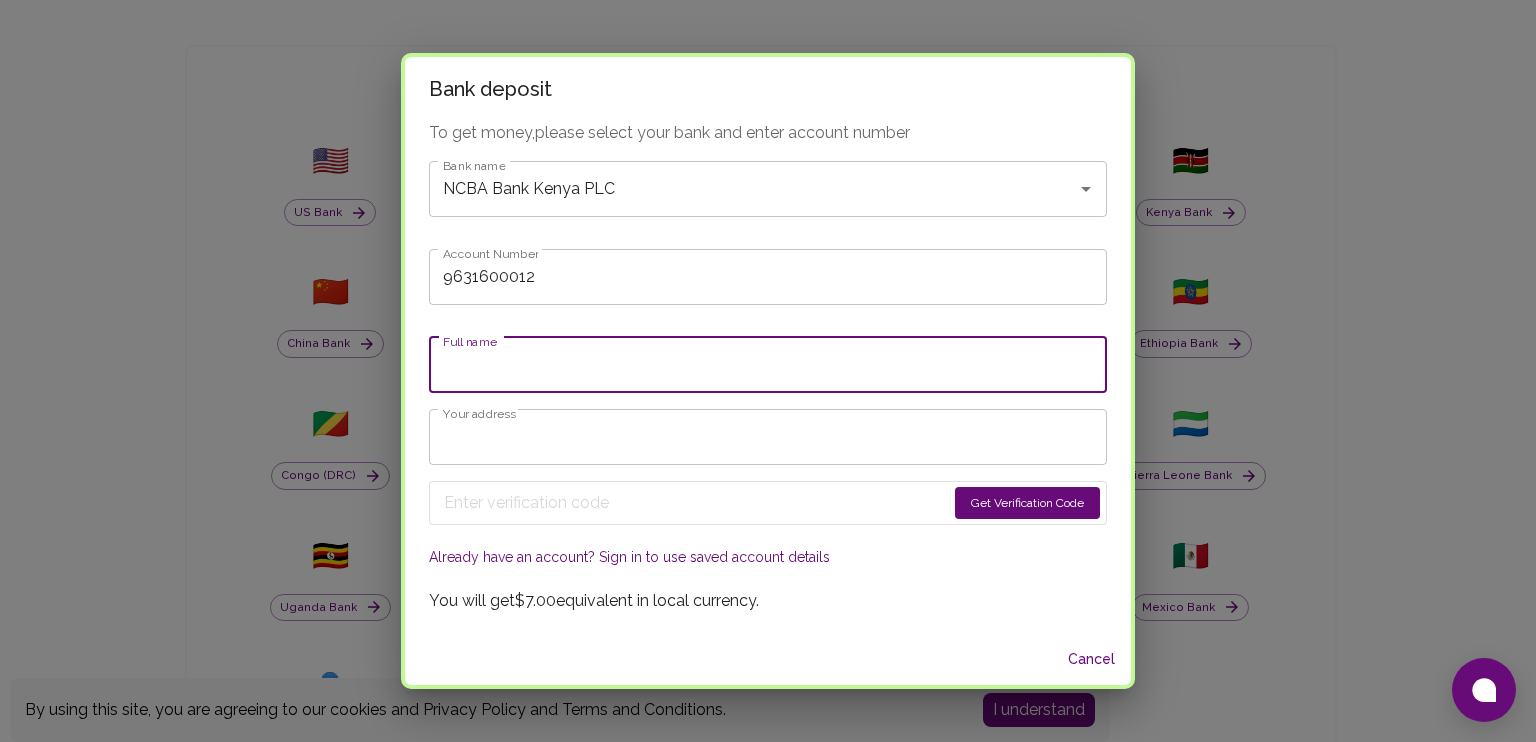 type on "[PERSON_NAME] Evojo" 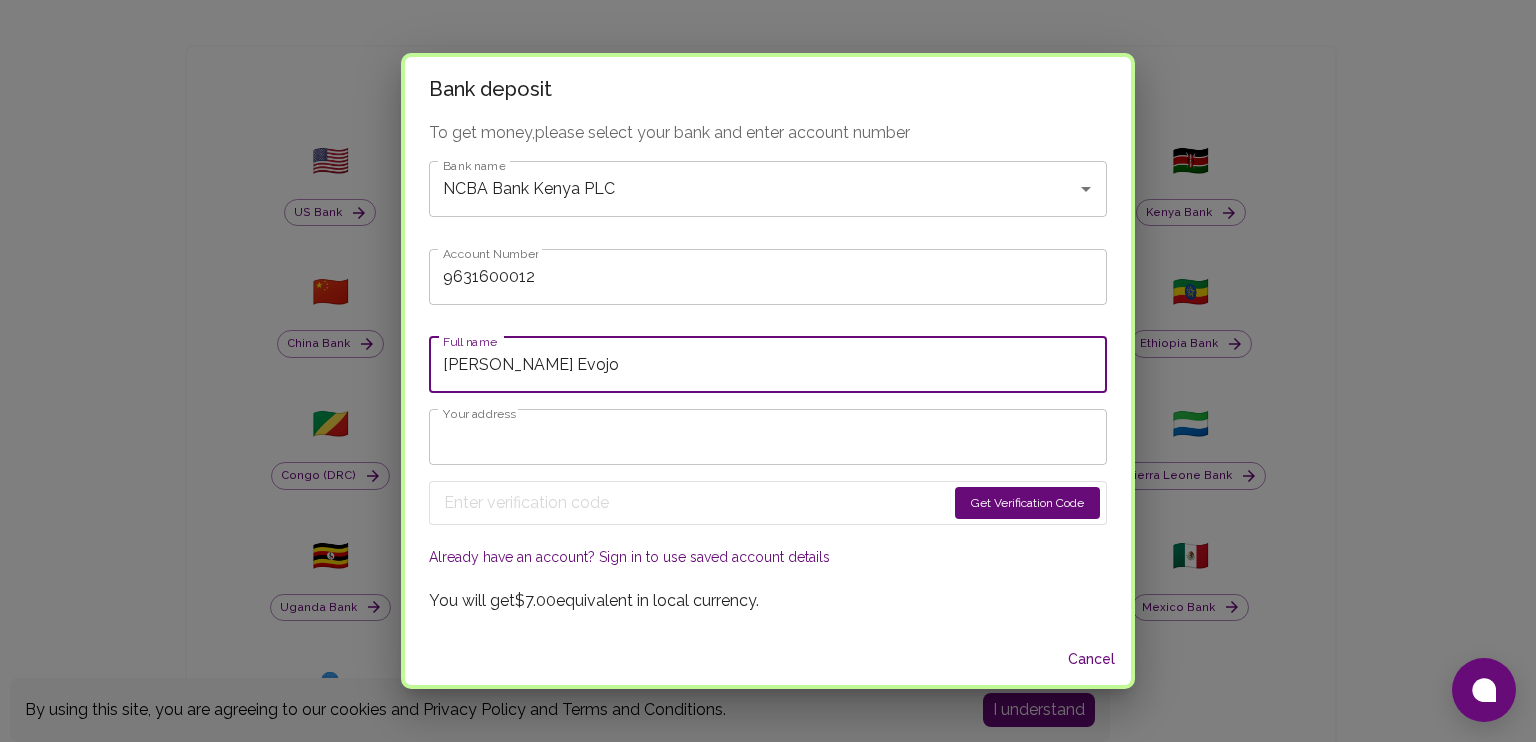 click on "Your address" at bounding box center (768, 437) 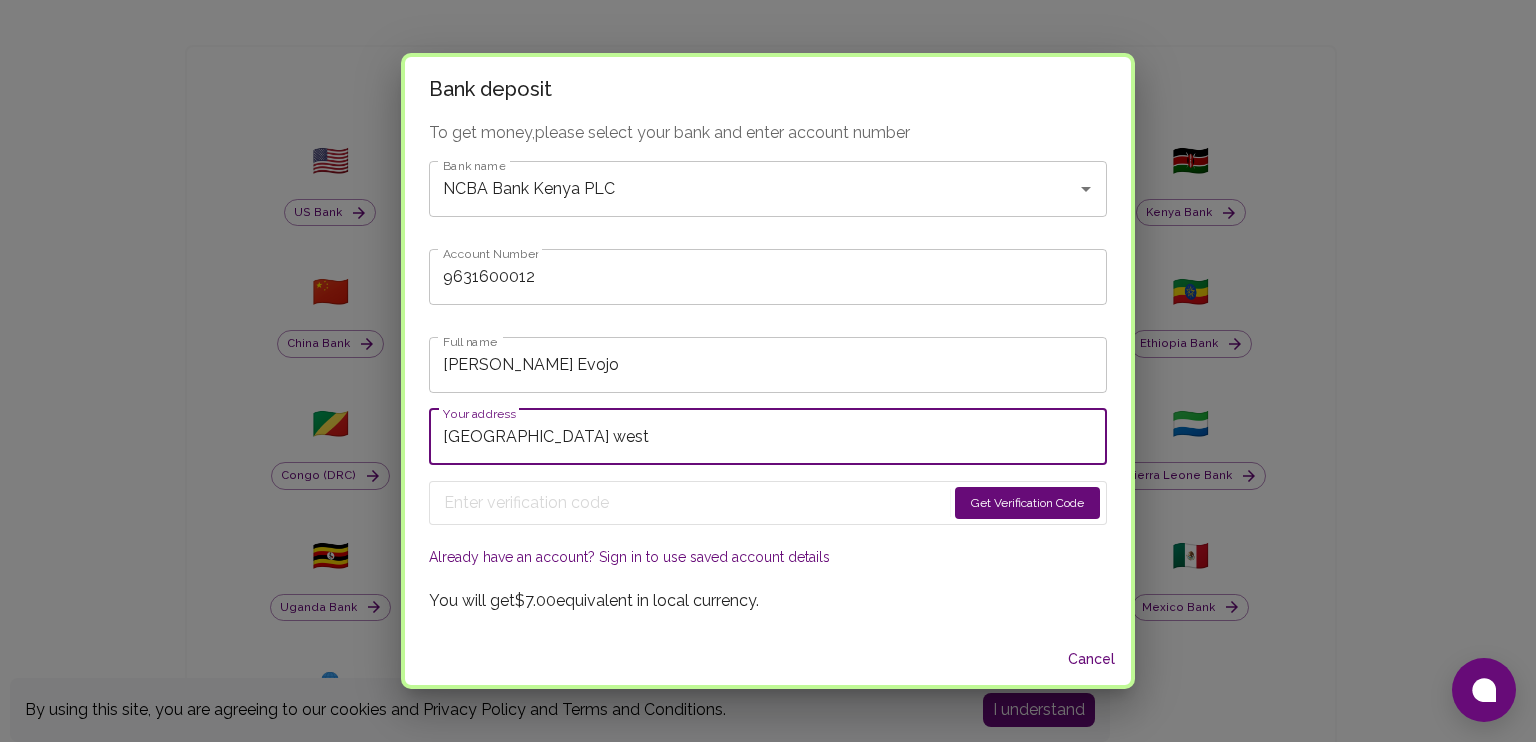 type on "[GEOGRAPHIC_DATA] west" 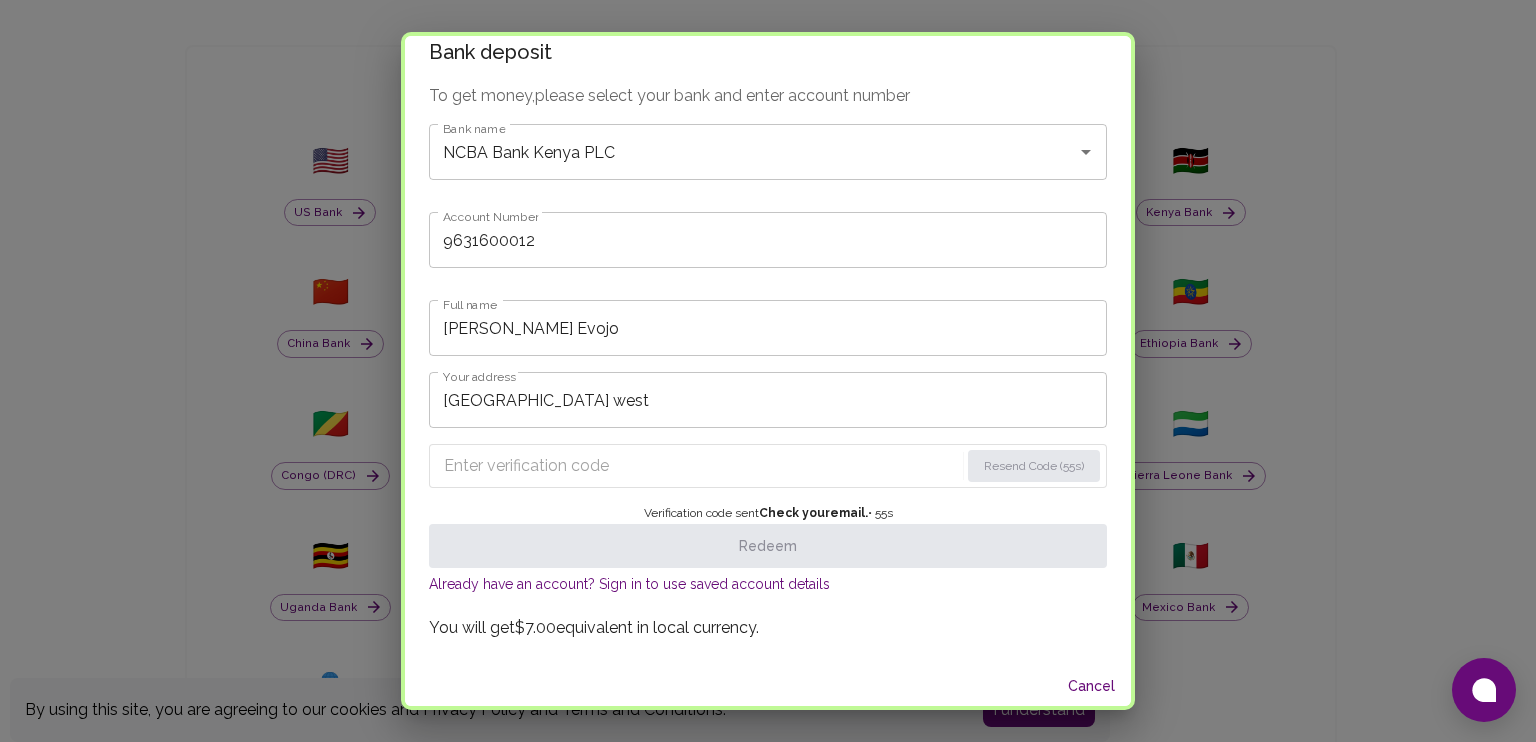 scroll, scrollTop: 21, scrollLeft: 0, axis: vertical 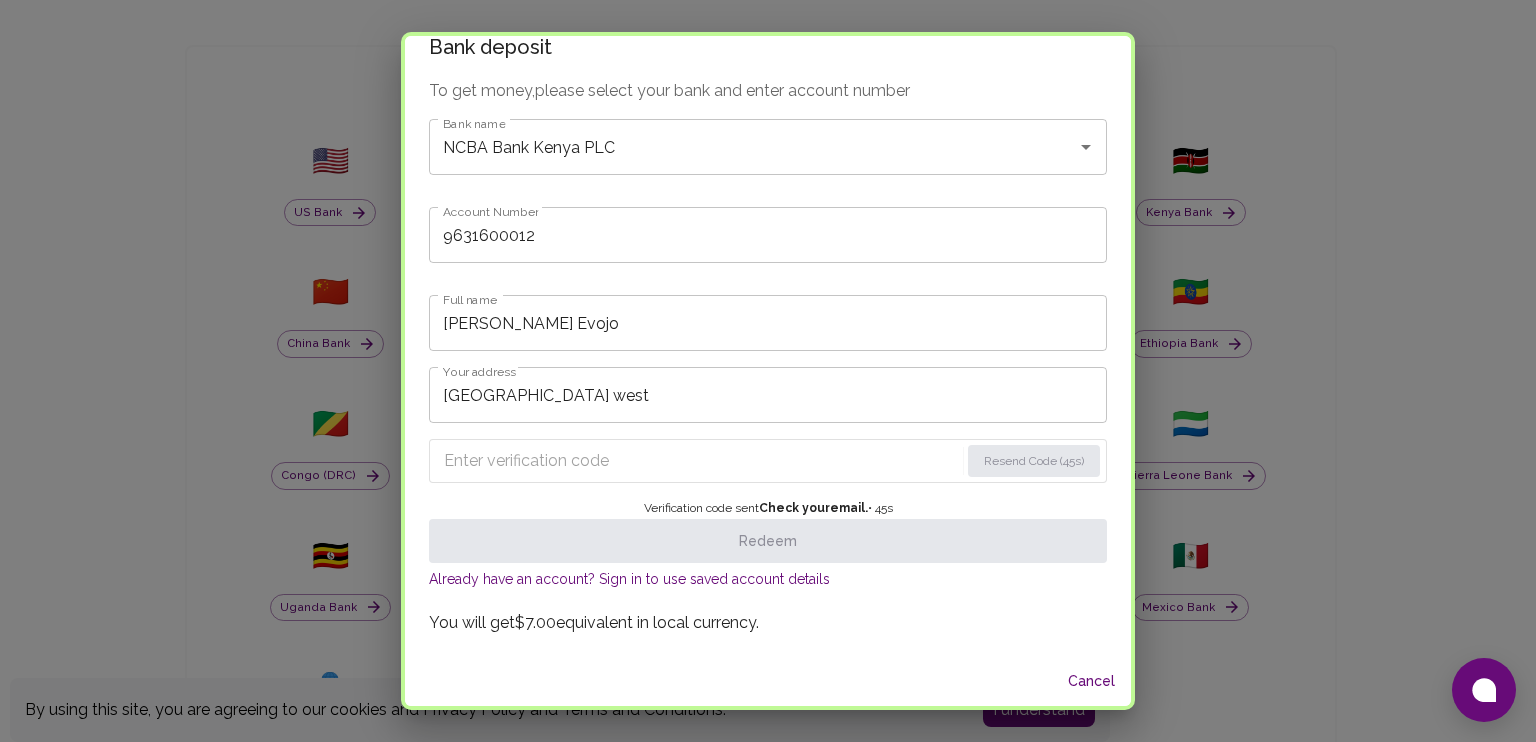 click at bounding box center (701, 461) 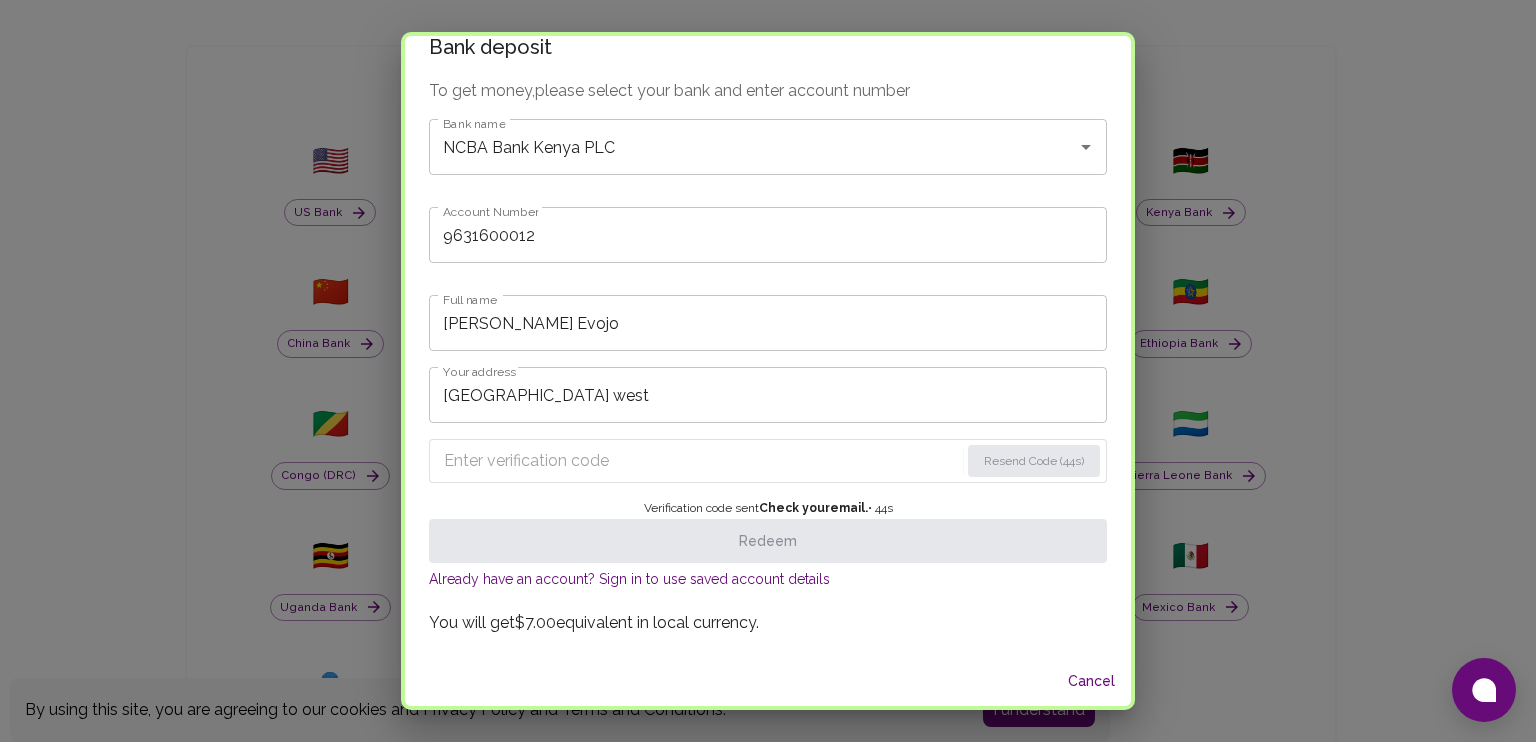 paste on "6028" 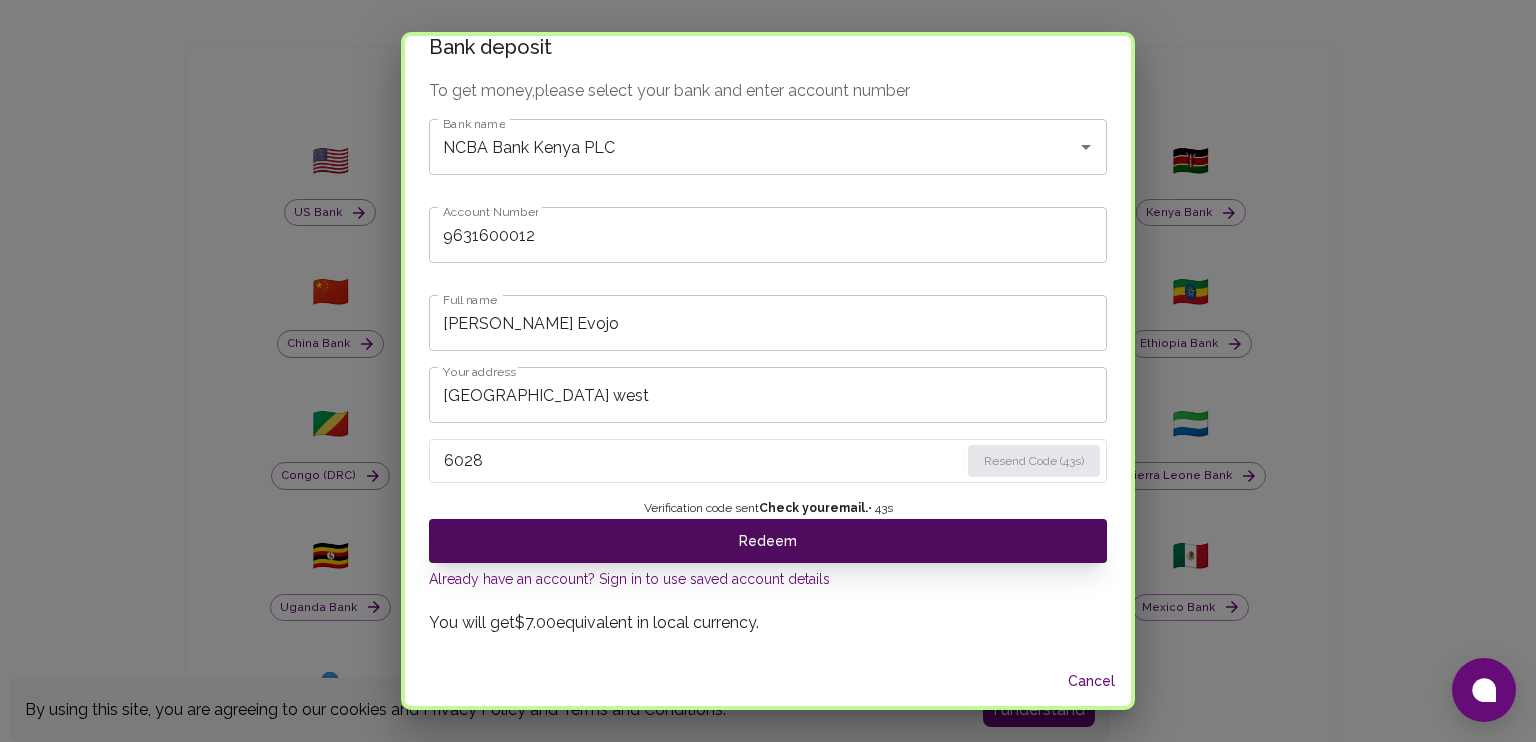 type on "6028" 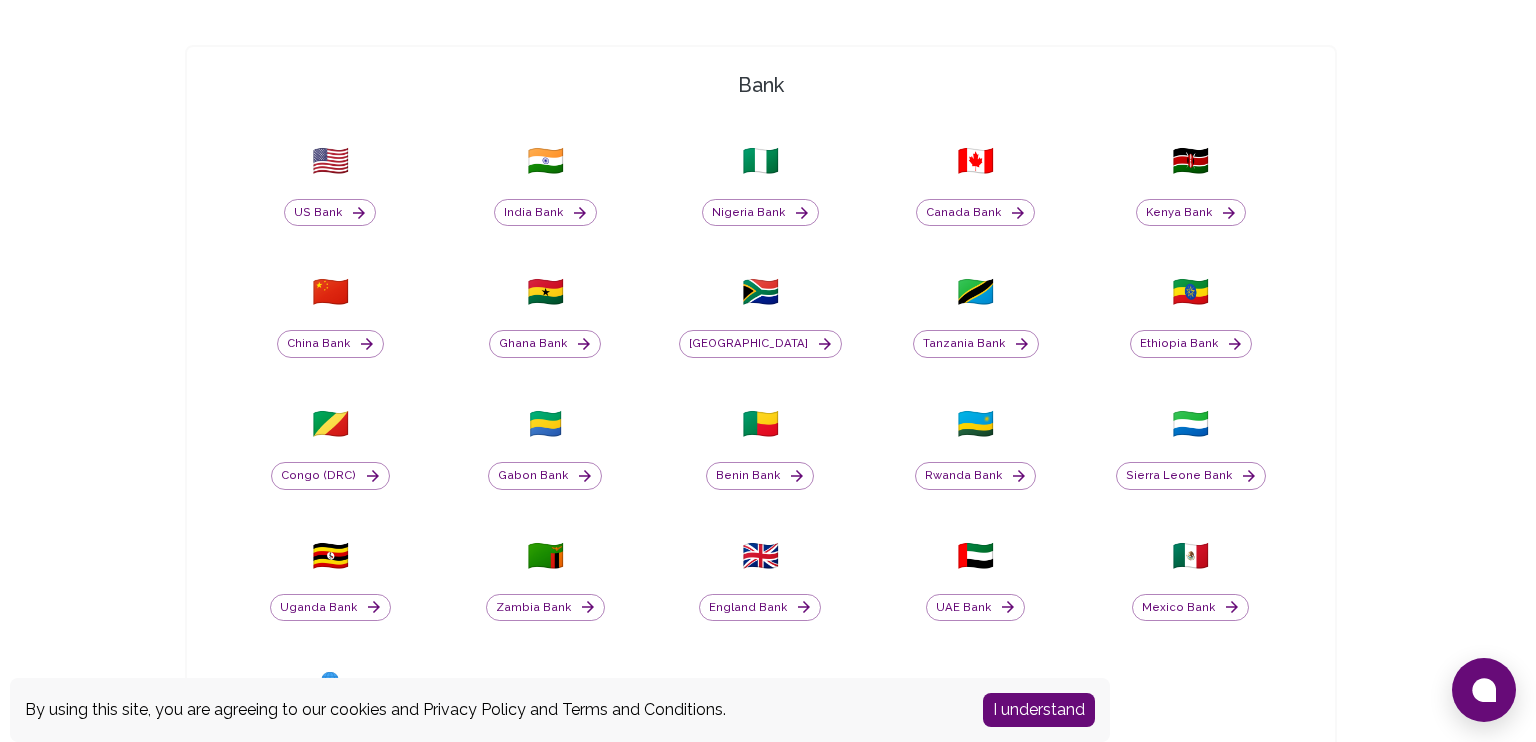 scroll, scrollTop: 0, scrollLeft: 0, axis: both 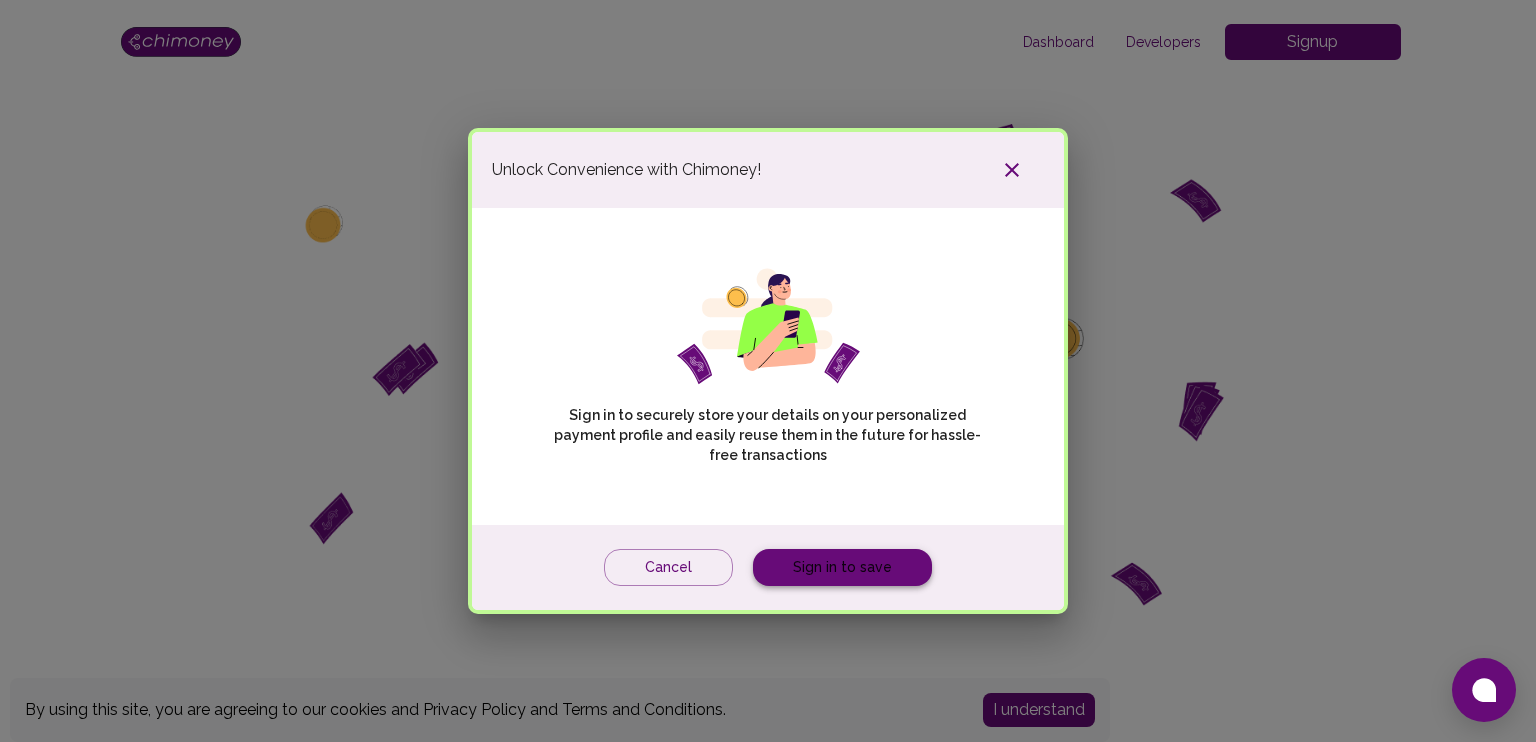 click on "Sign in to save" at bounding box center [842, 567] 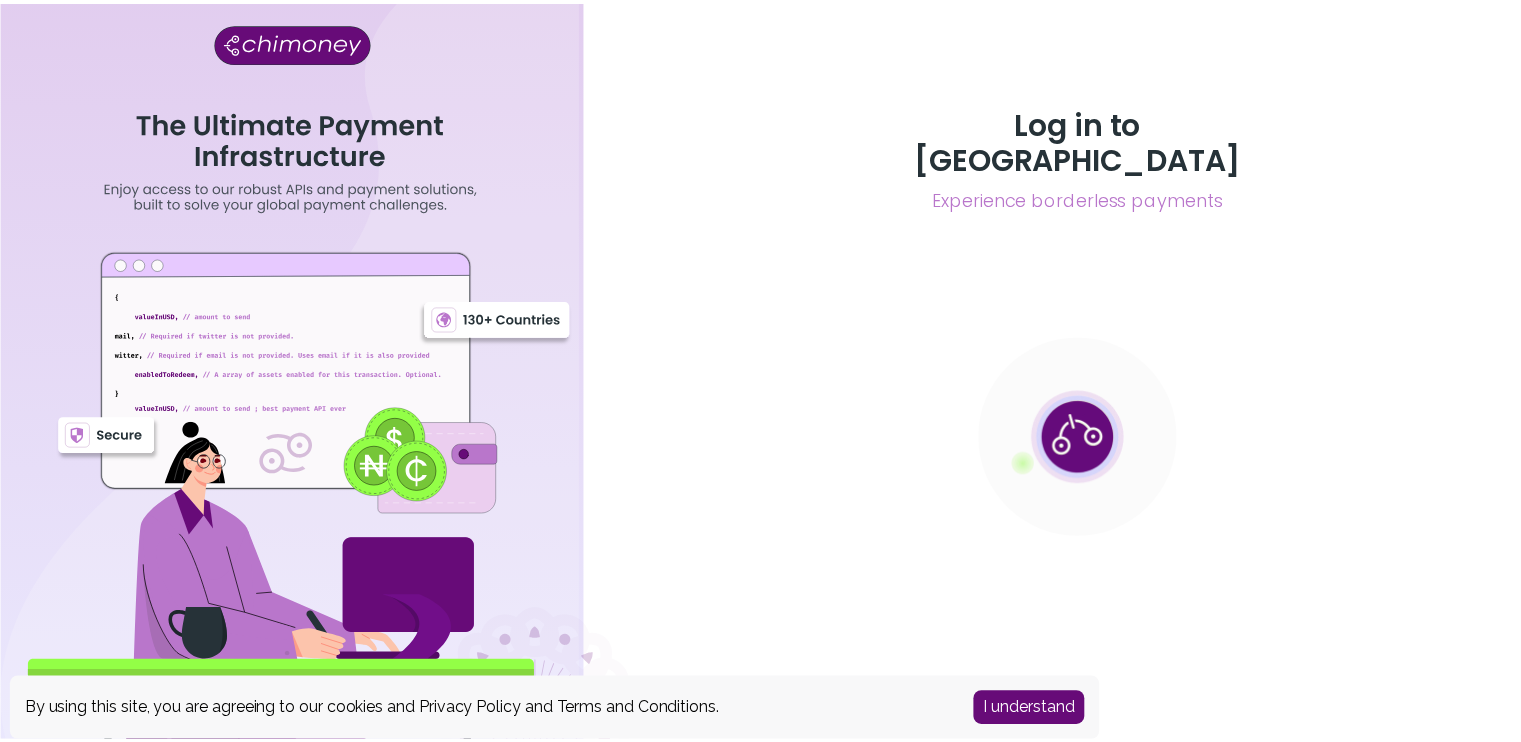 scroll, scrollTop: 0, scrollLeft: 0, axis: both 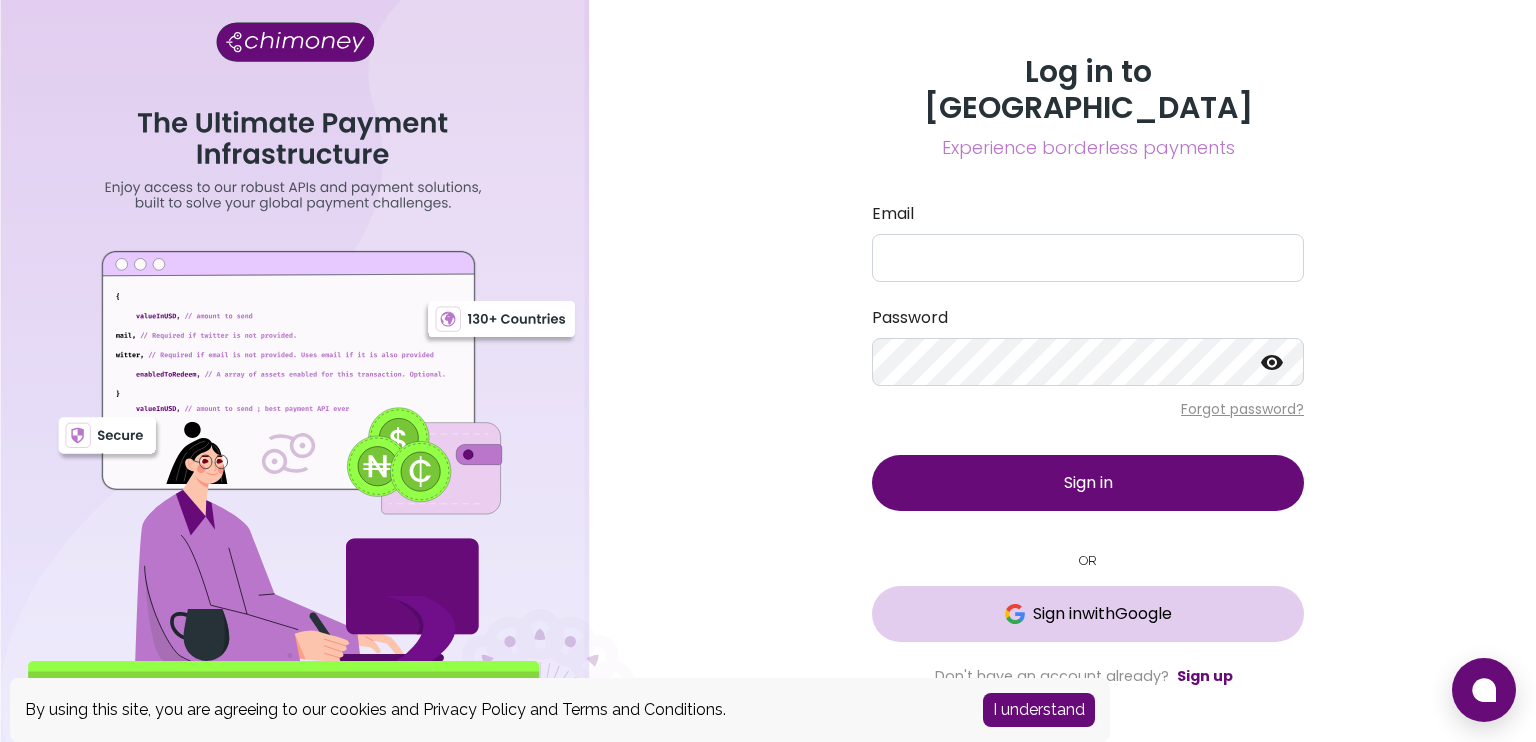 click on "Sign in  with  Google" at bounding box center (1102, 614) 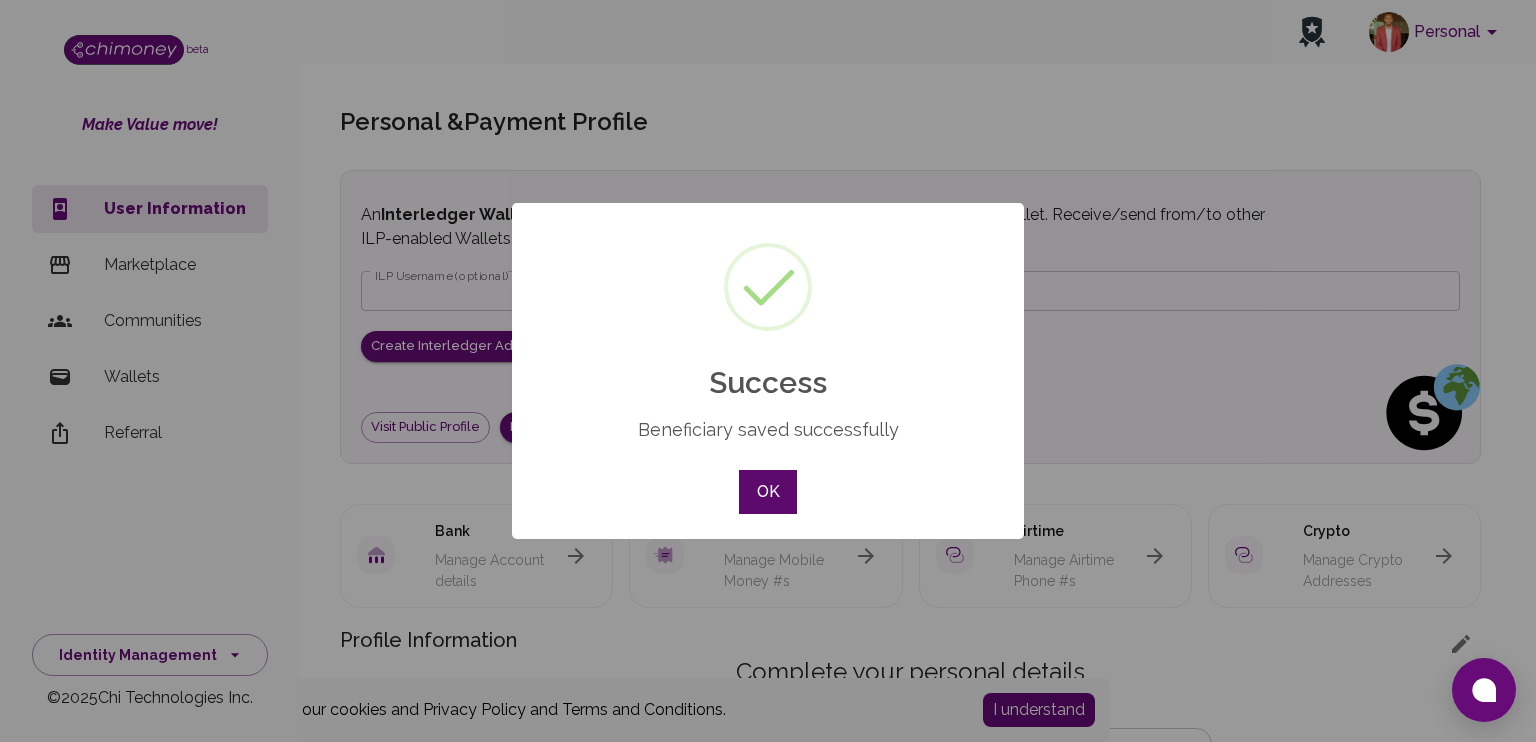 click on "OK" at bounding box center [768, 492] 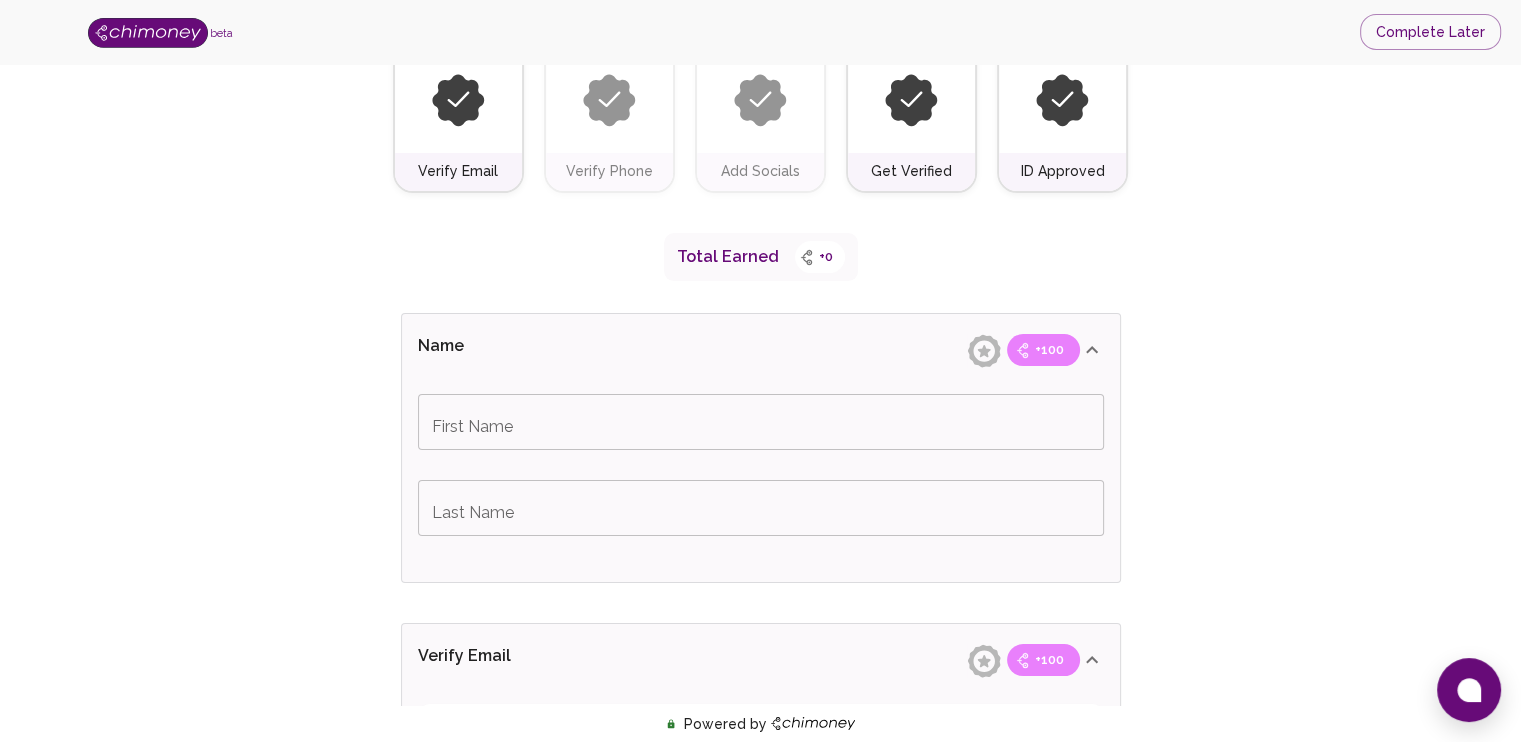 scroll, scrollTop: 300, scrollLeft: 0, axis: vertical 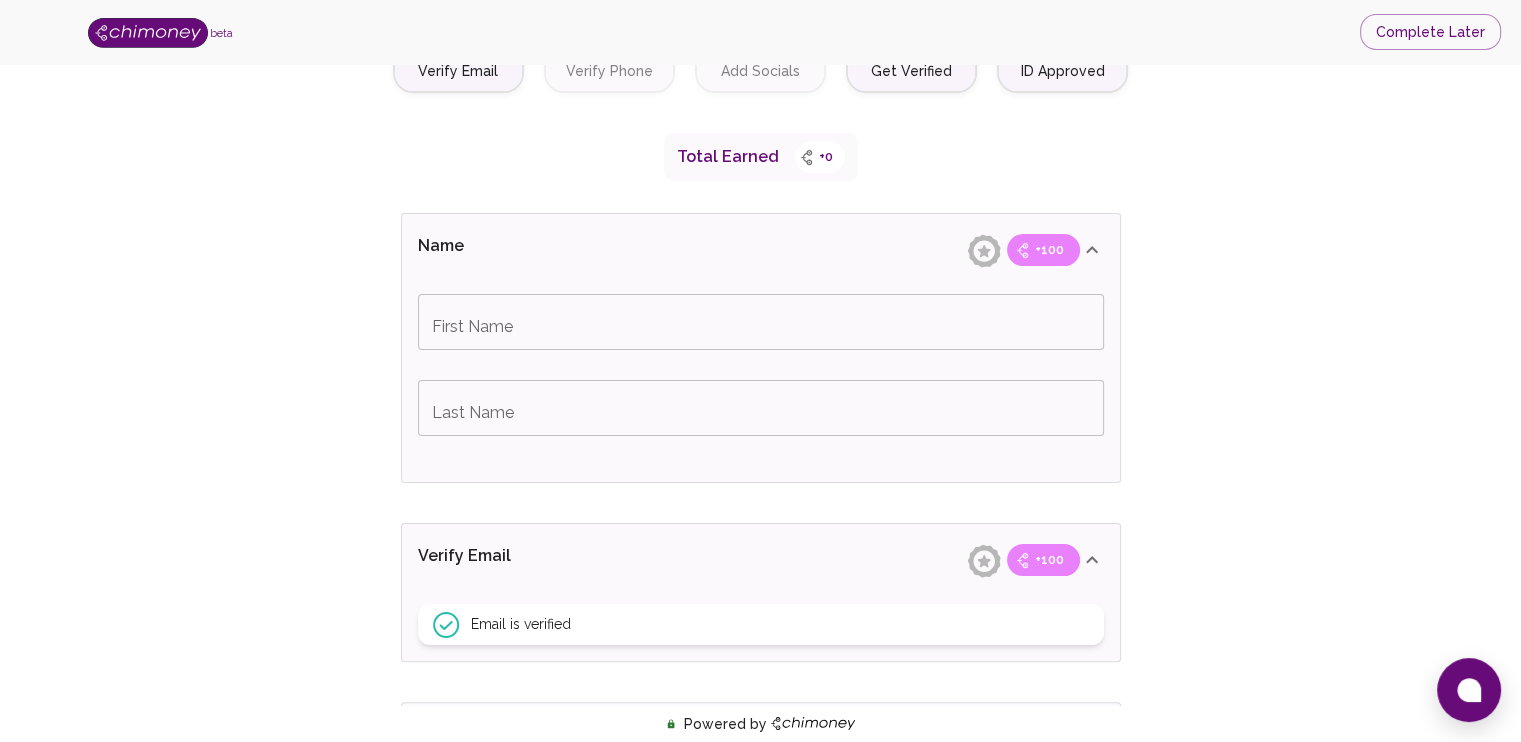 click on "First Name" at bounding box center (761, 322) 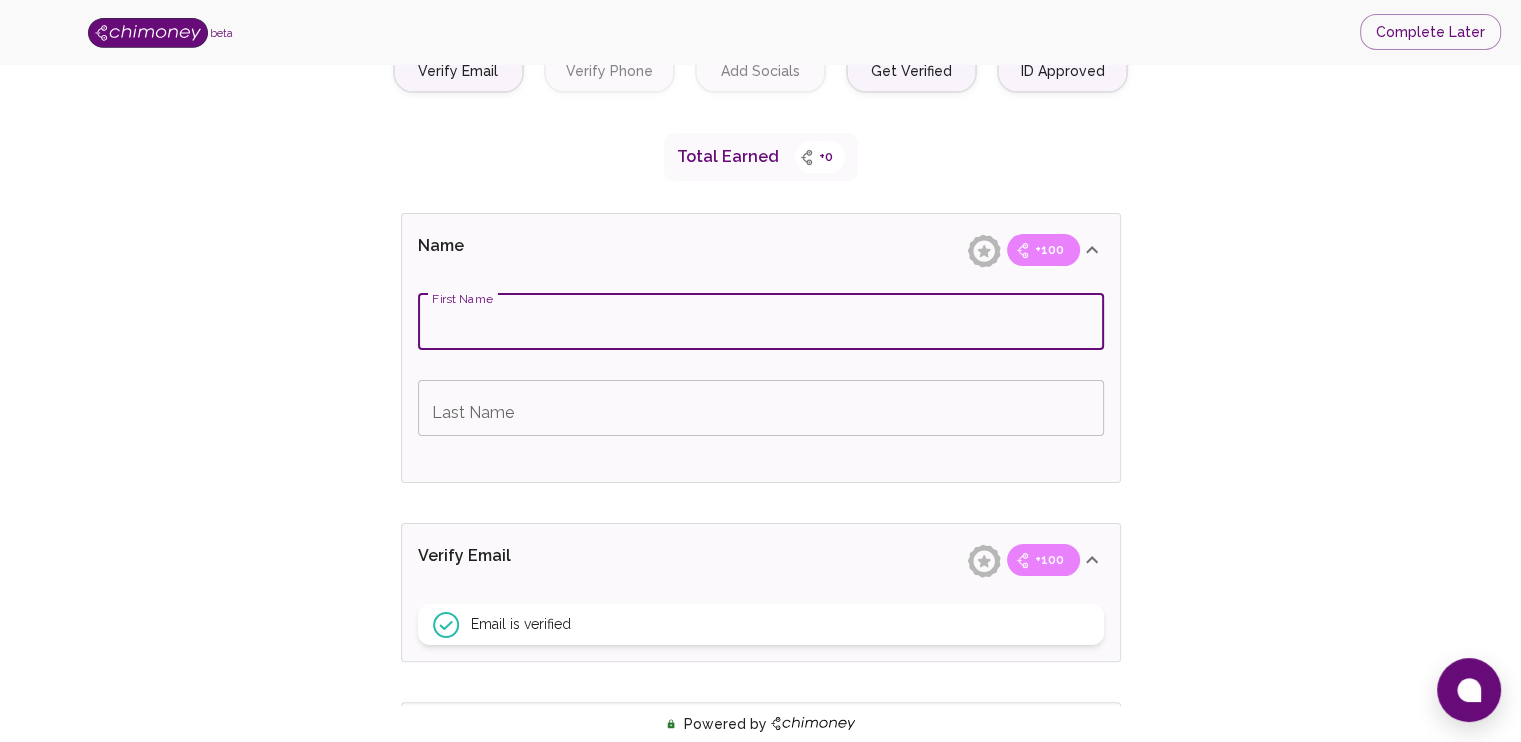 type on "Griffin" 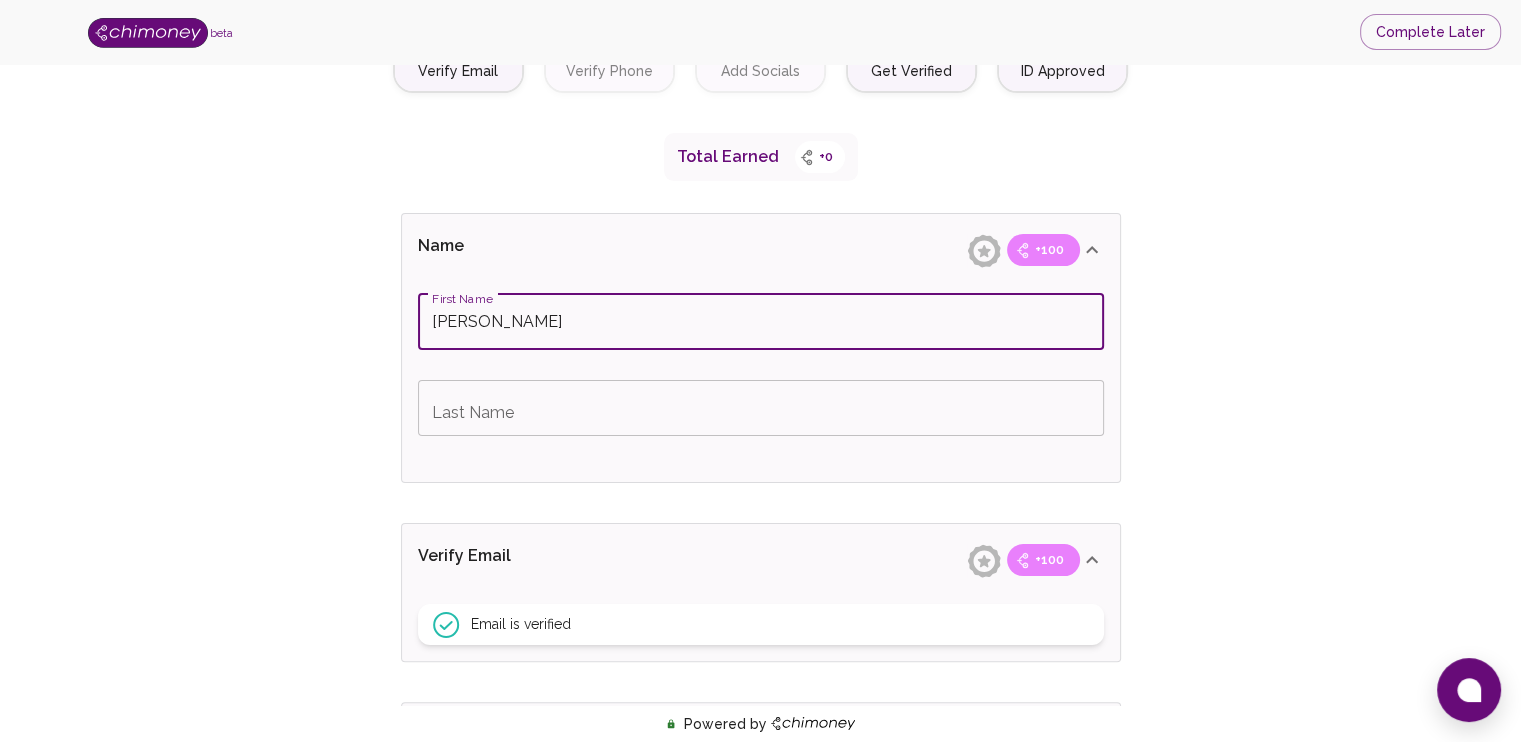 click on "Last Name" at bounding box center (761, 408) 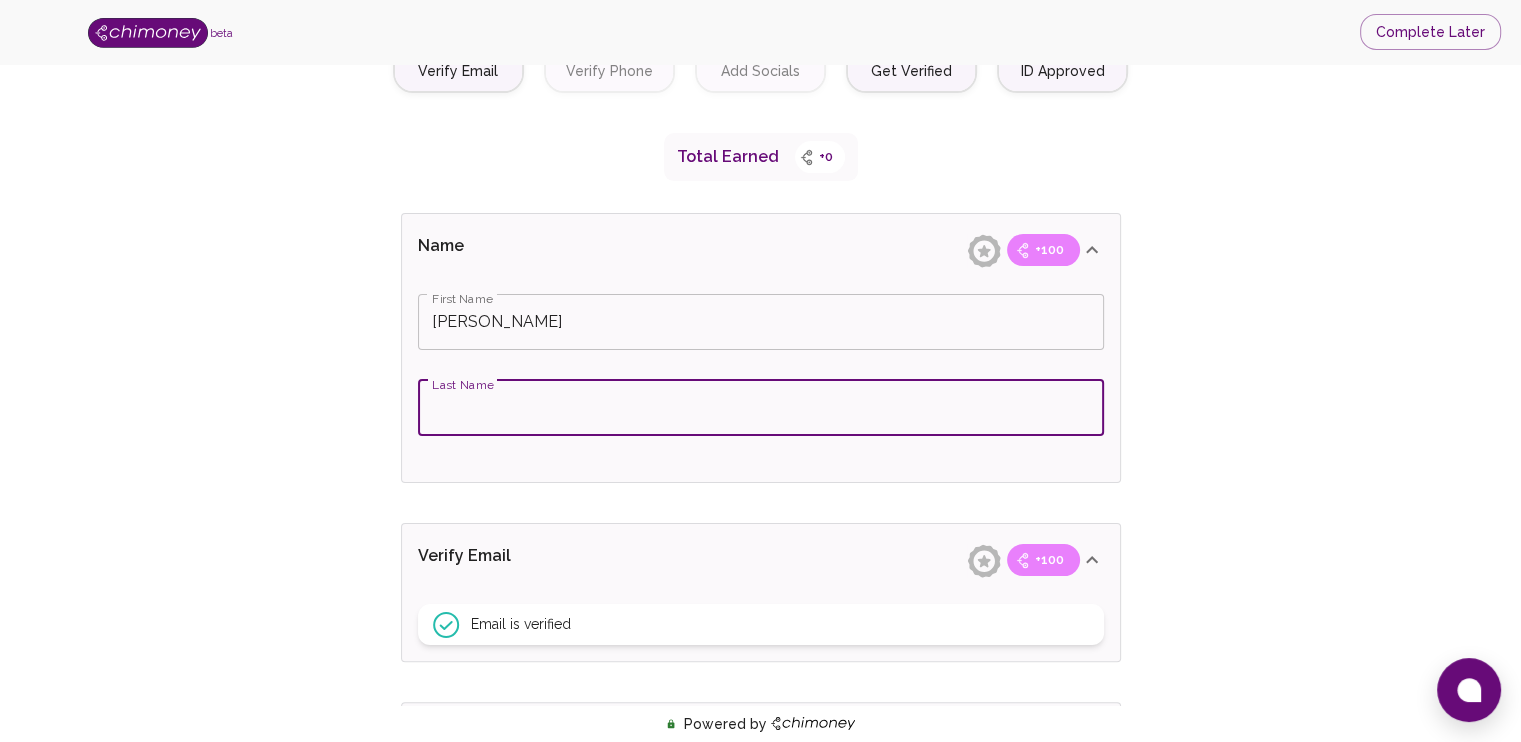 type on "Evojo" 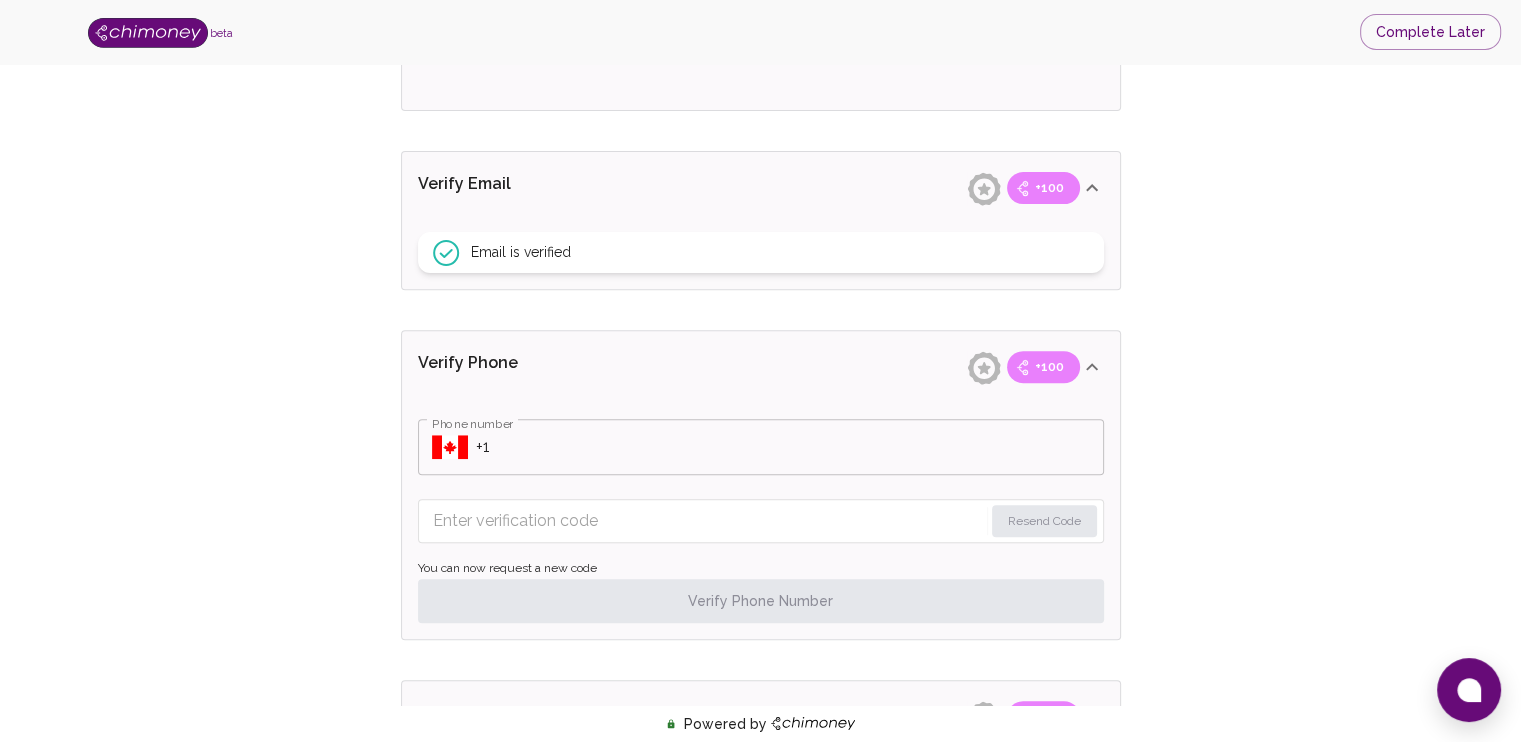 scroll, scrollTop: 700, scrollLeft: 0, axis: vertical 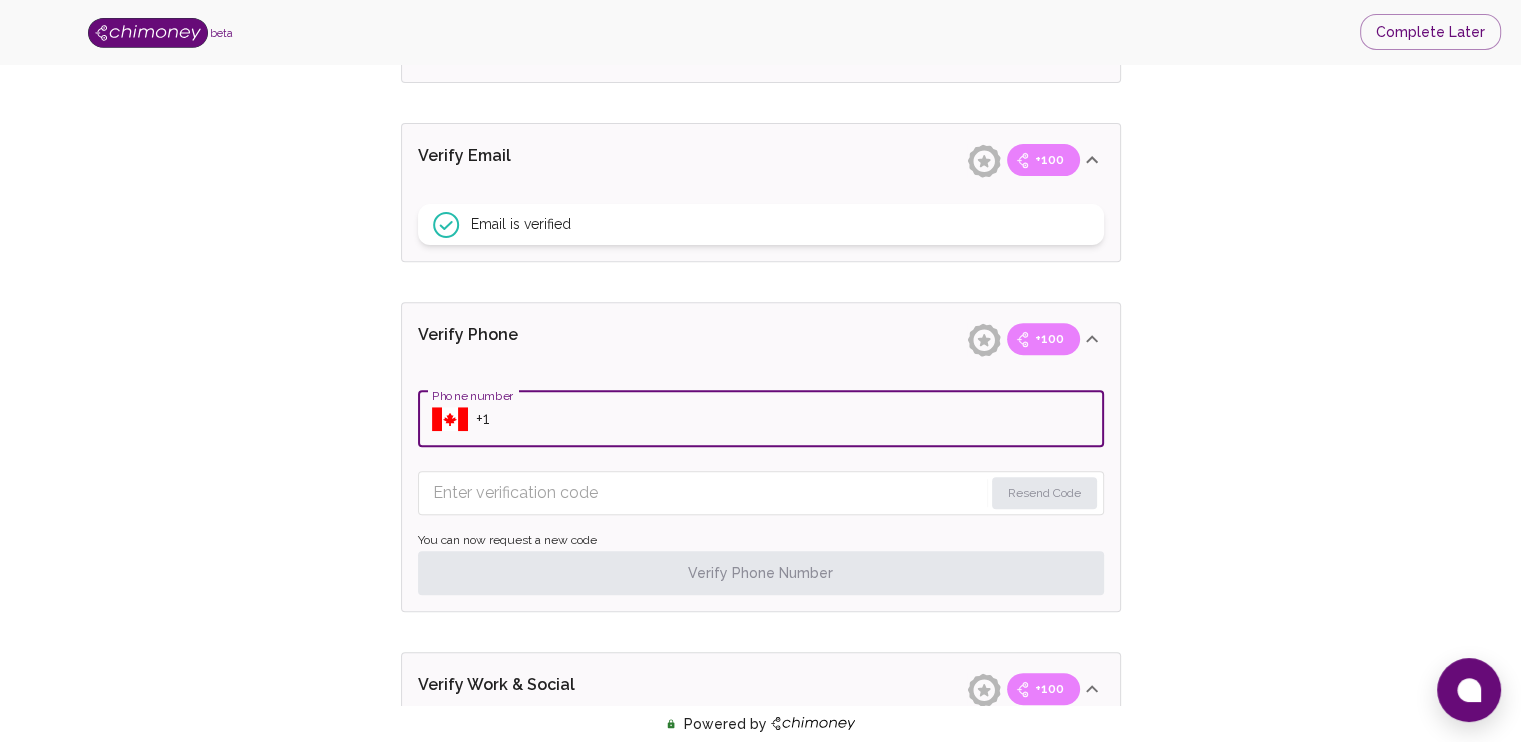 click on "Phone number" at bounding box center (790, 419) 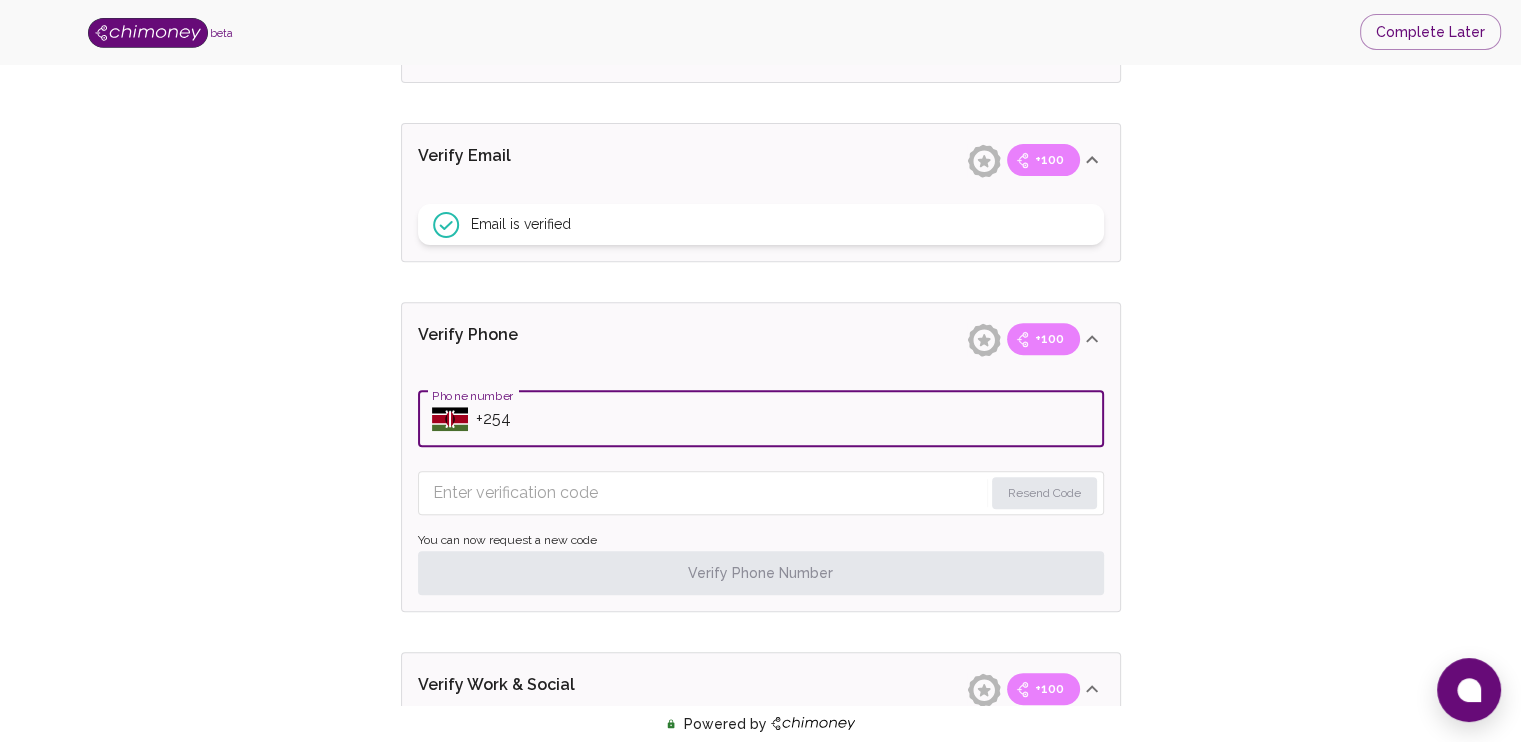 type on "+254799178881" 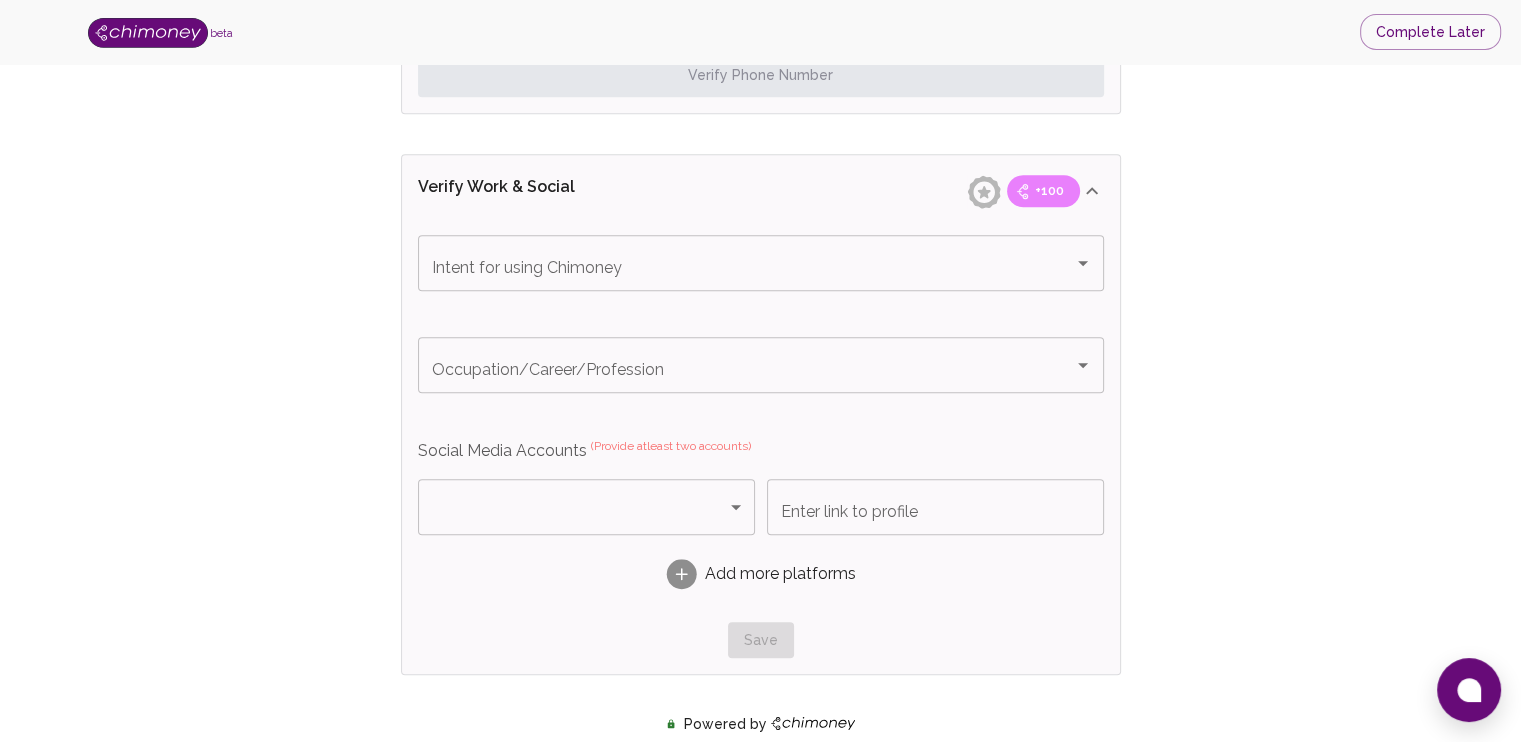 scroll, scrollTop: 1200, scrollLeft: 0, axis: vertical 